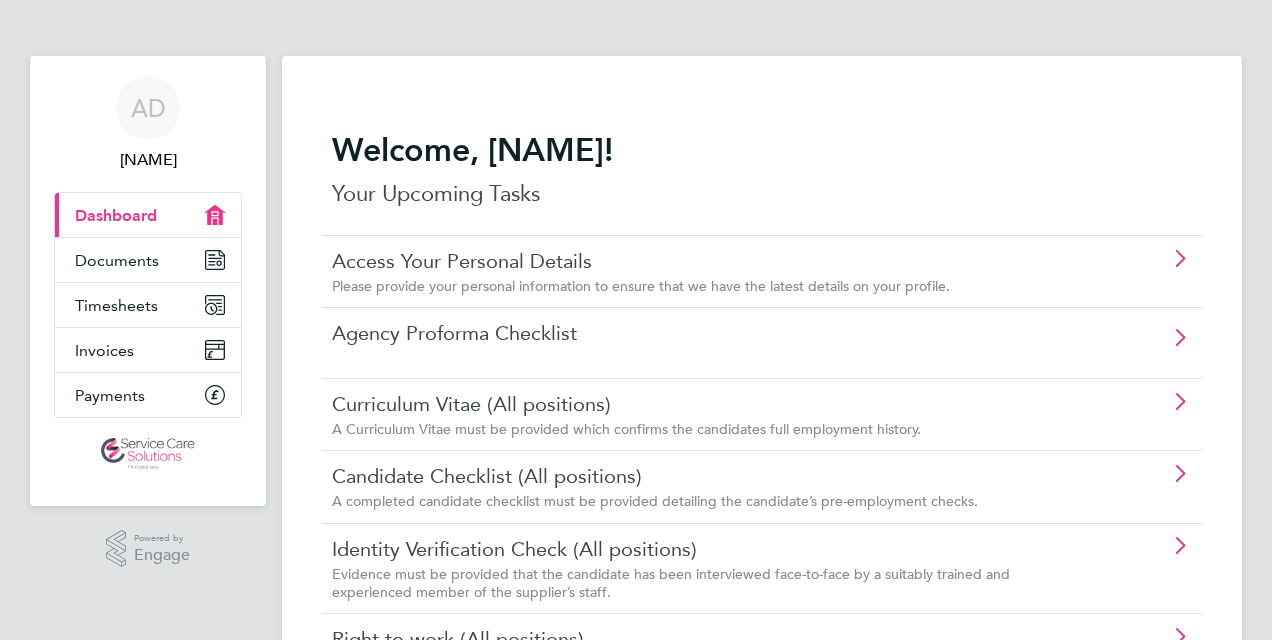 scroll, scrollTop: 100, scrollLeft: 0, axis: vertical 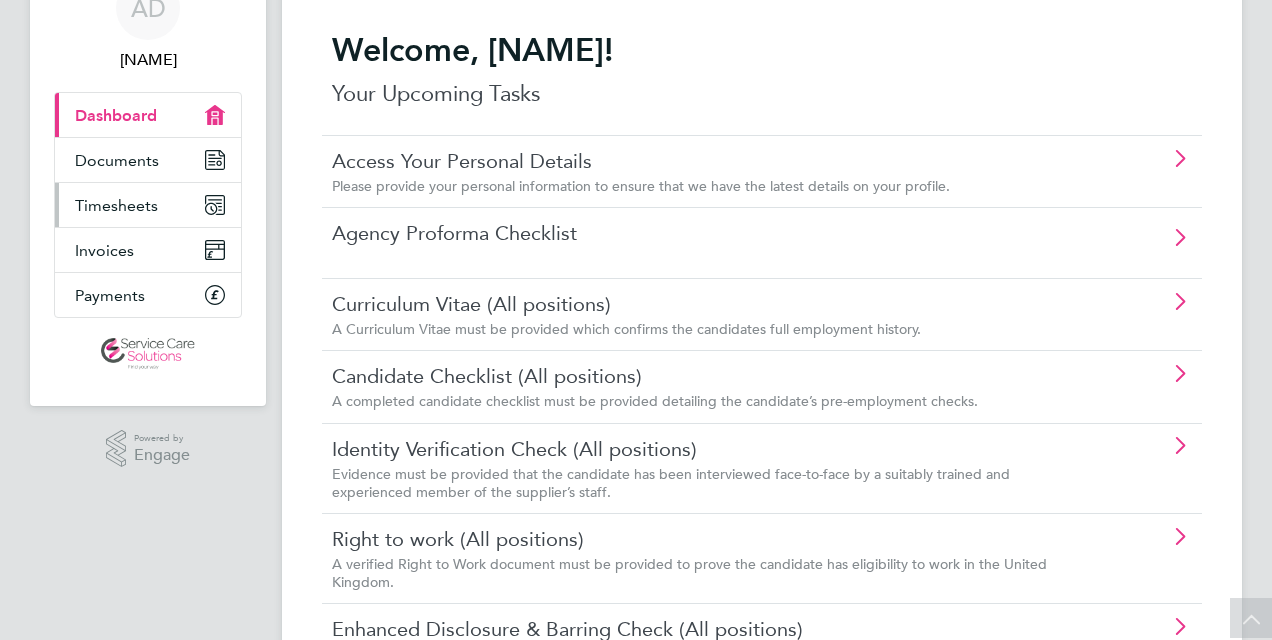 click on "Timesheets" at bounding box center [148, 205] 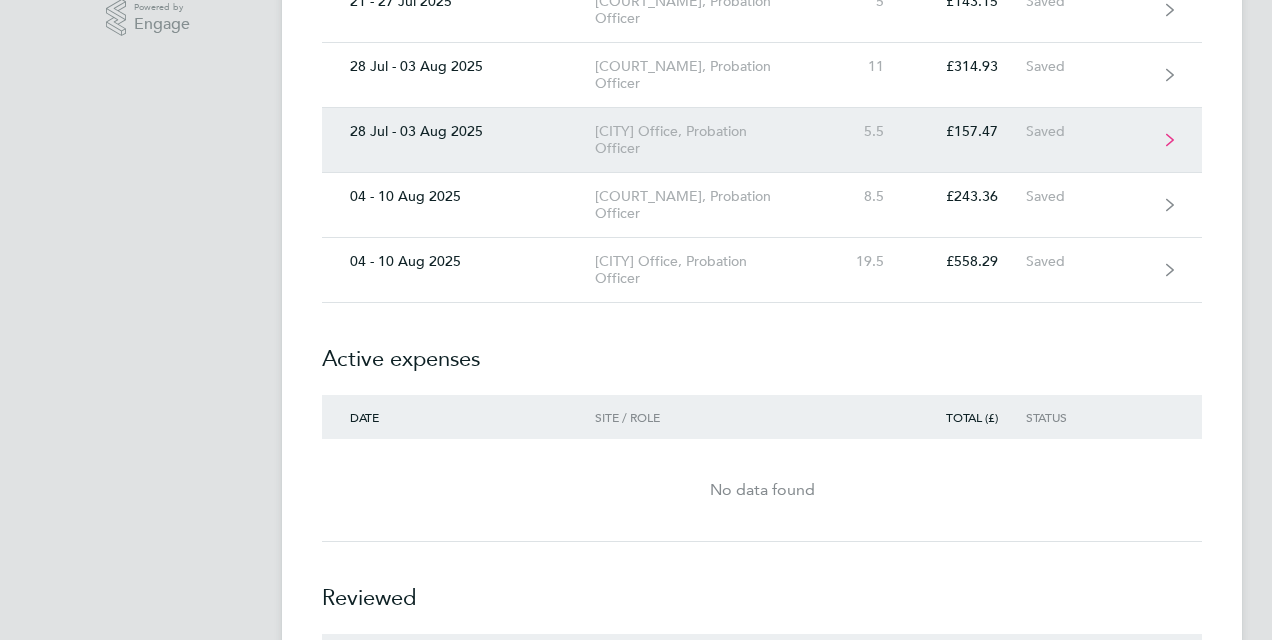 scroll, scrollTop: 500, scrollLeft: 0, axis: vertical 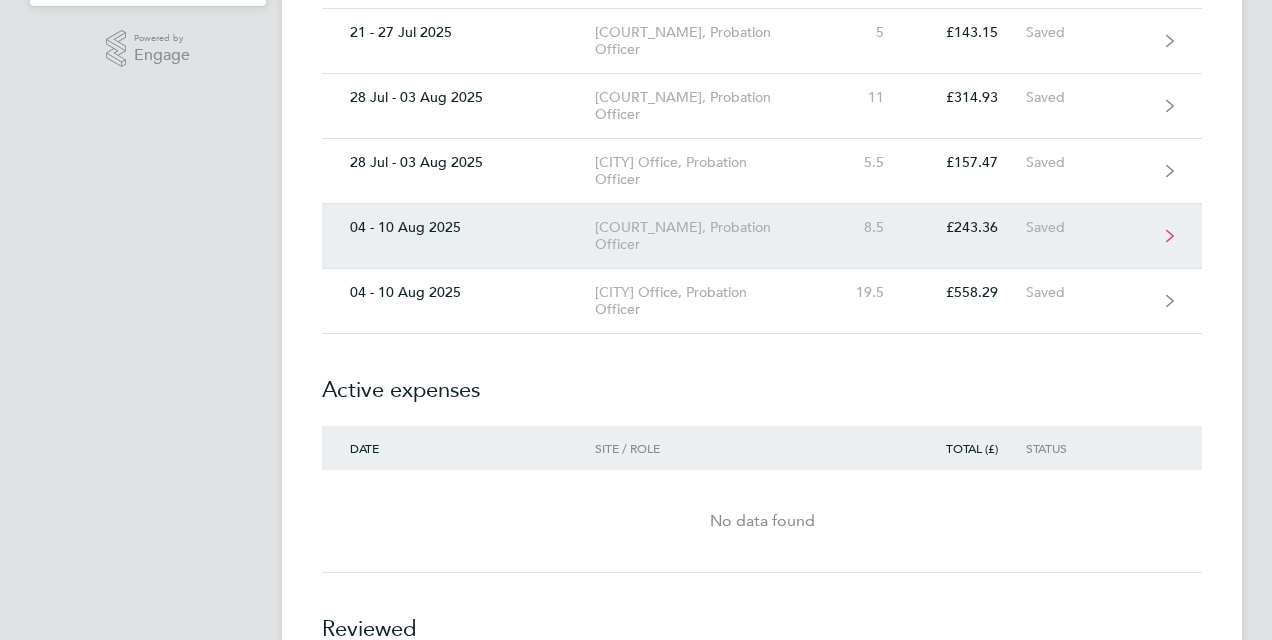 click on "[COURT_NAME], Probation Officer" 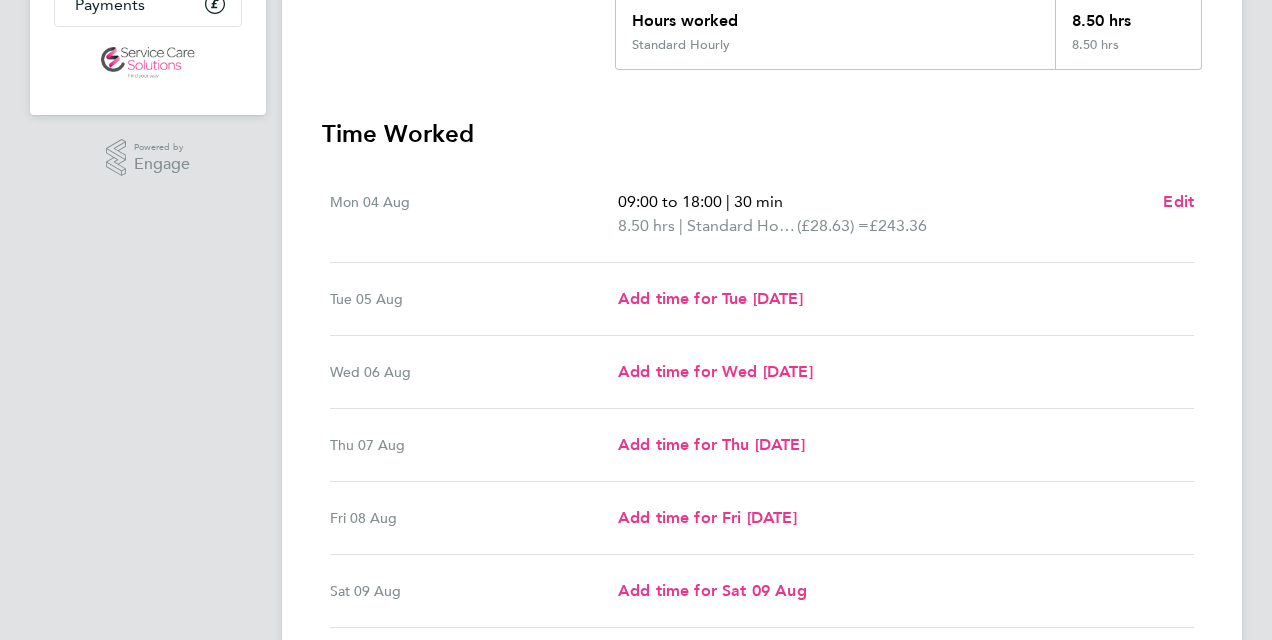 scroll, scrollTop: 400, scrollLeft: 0, axis: vertical 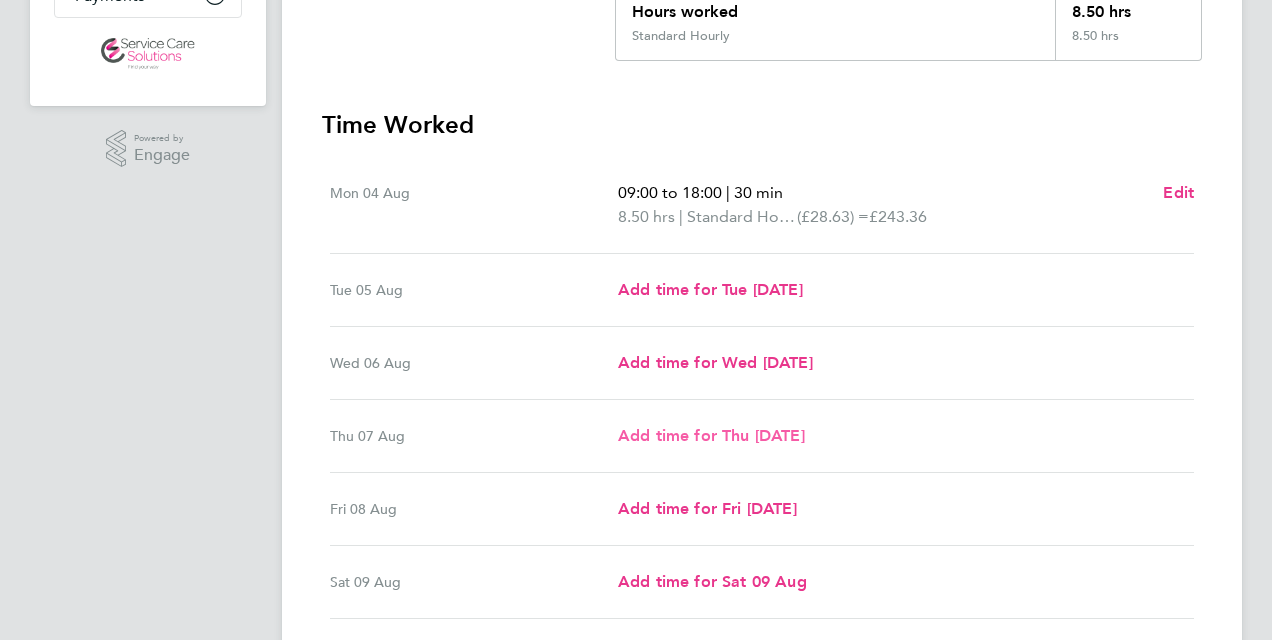 click on "Add time for Thu [DATE]" at bounding box center [711, 435] 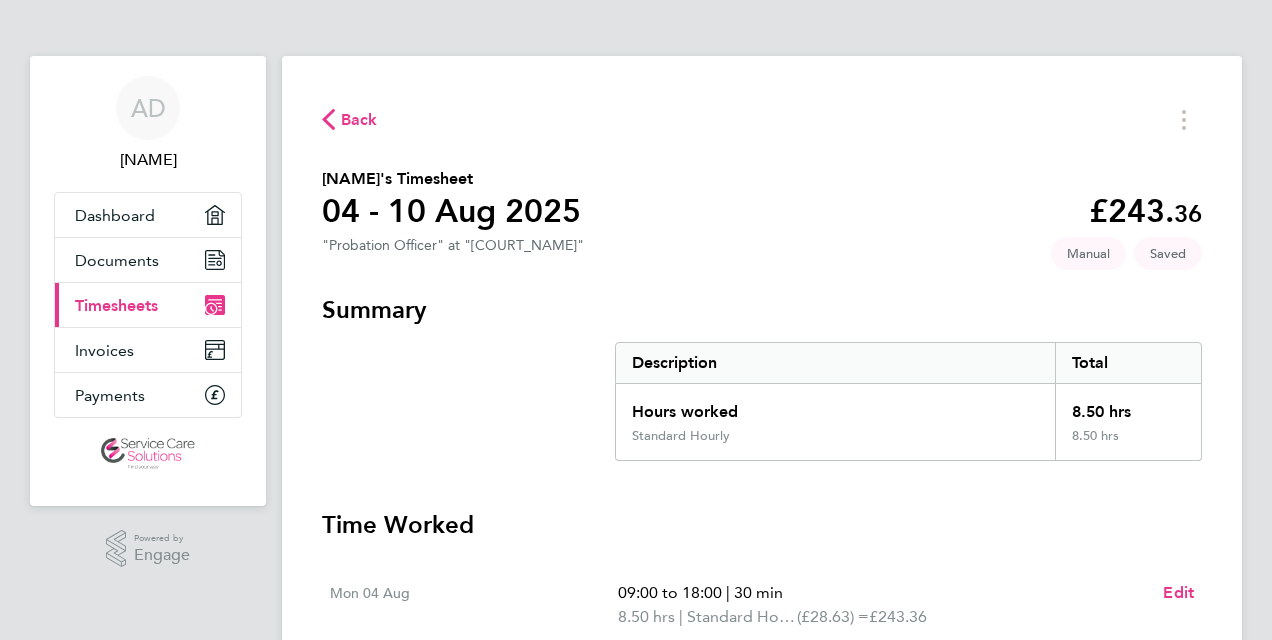 select on "30" 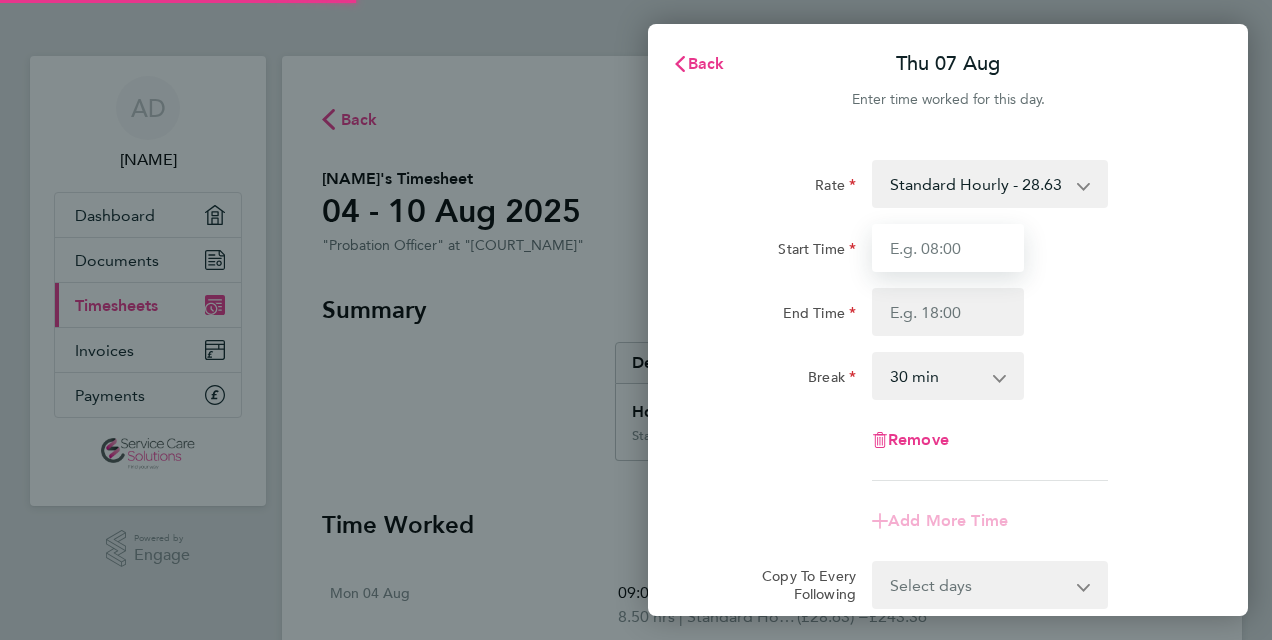 click on "Start Time" at bounding box center (948, 248) 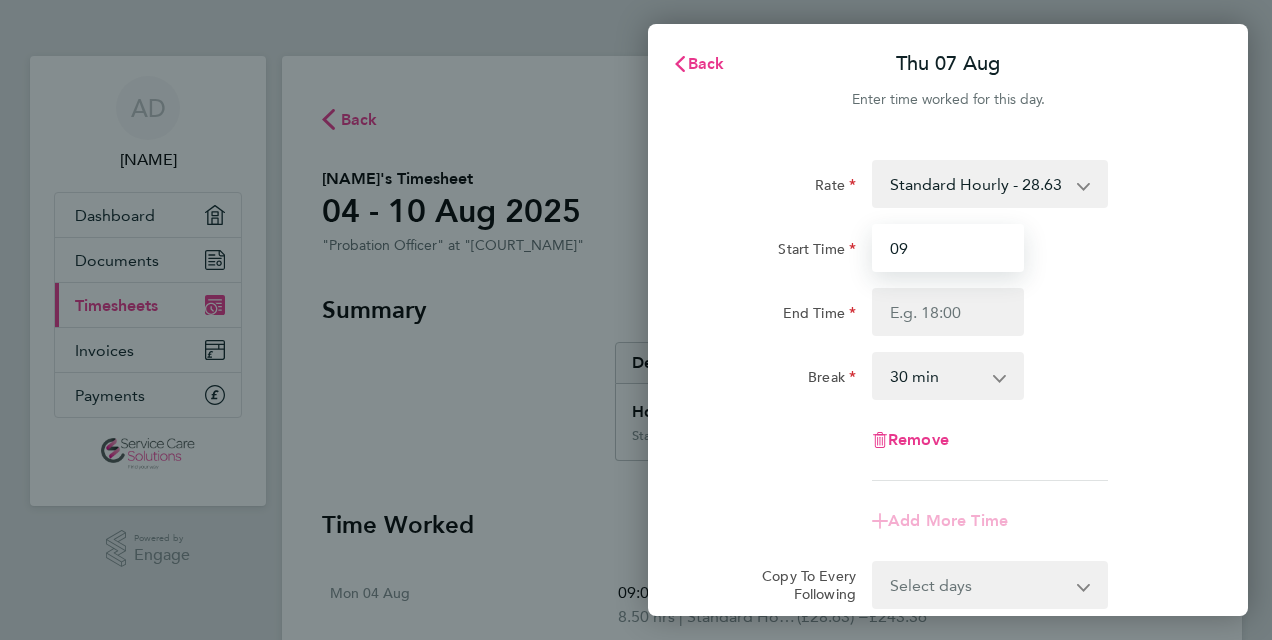 type on "09:00" 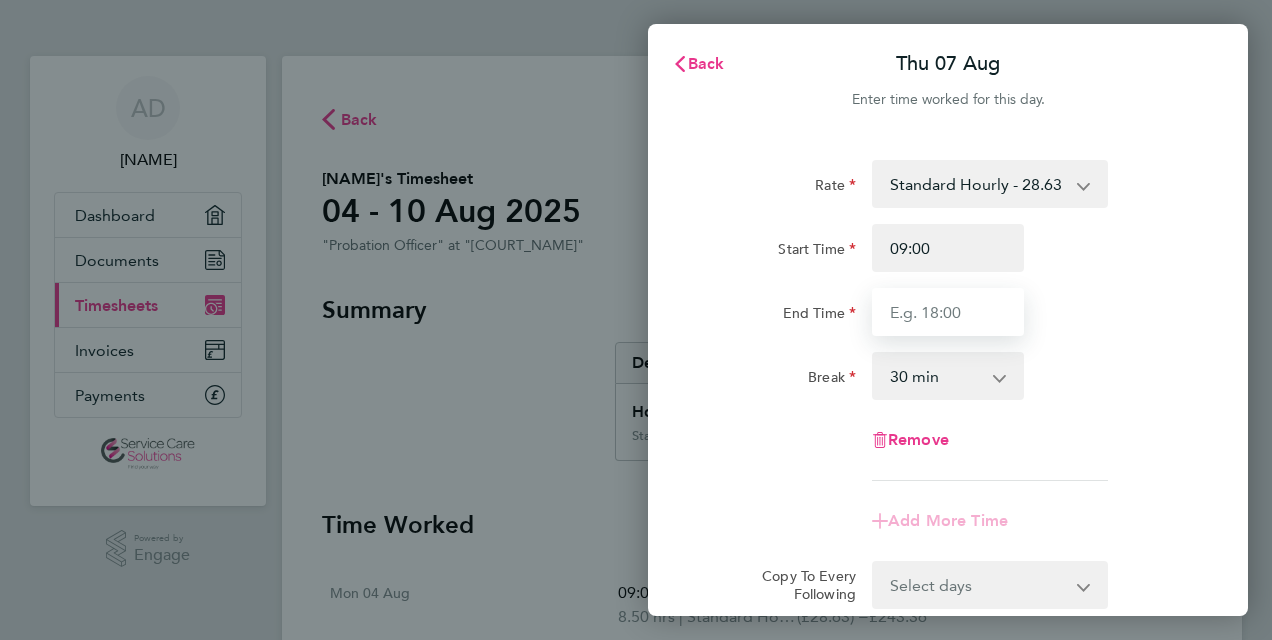 click on "End Time" at bounding box center [948, 312] 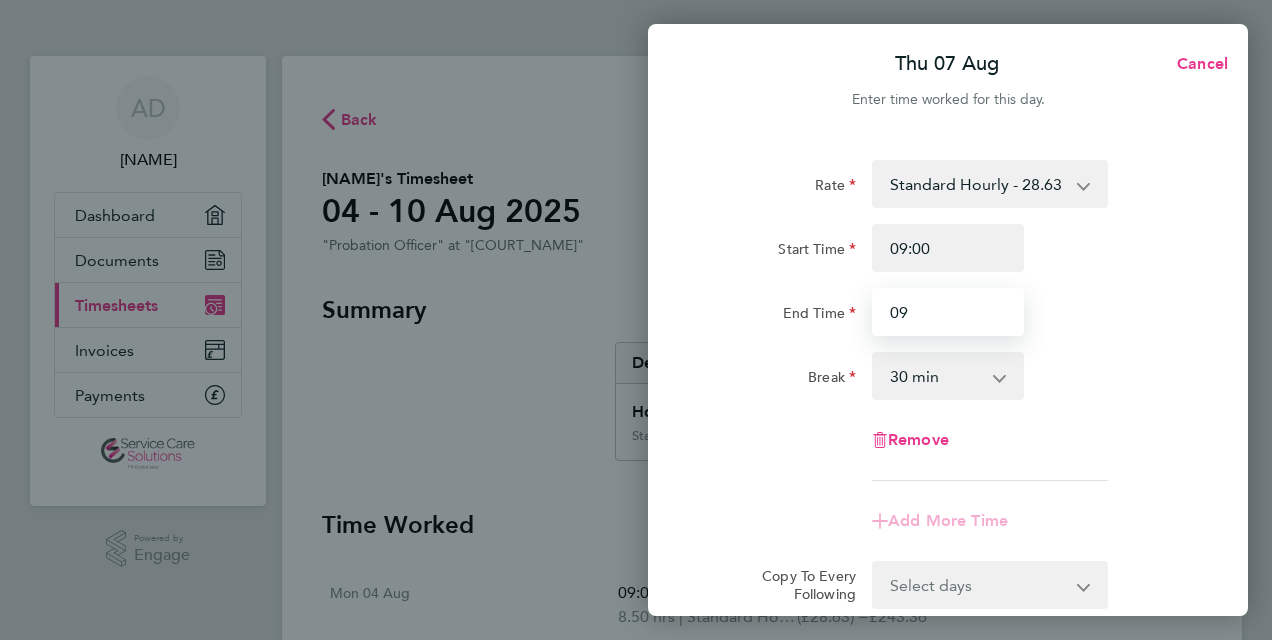 type on "09:30" 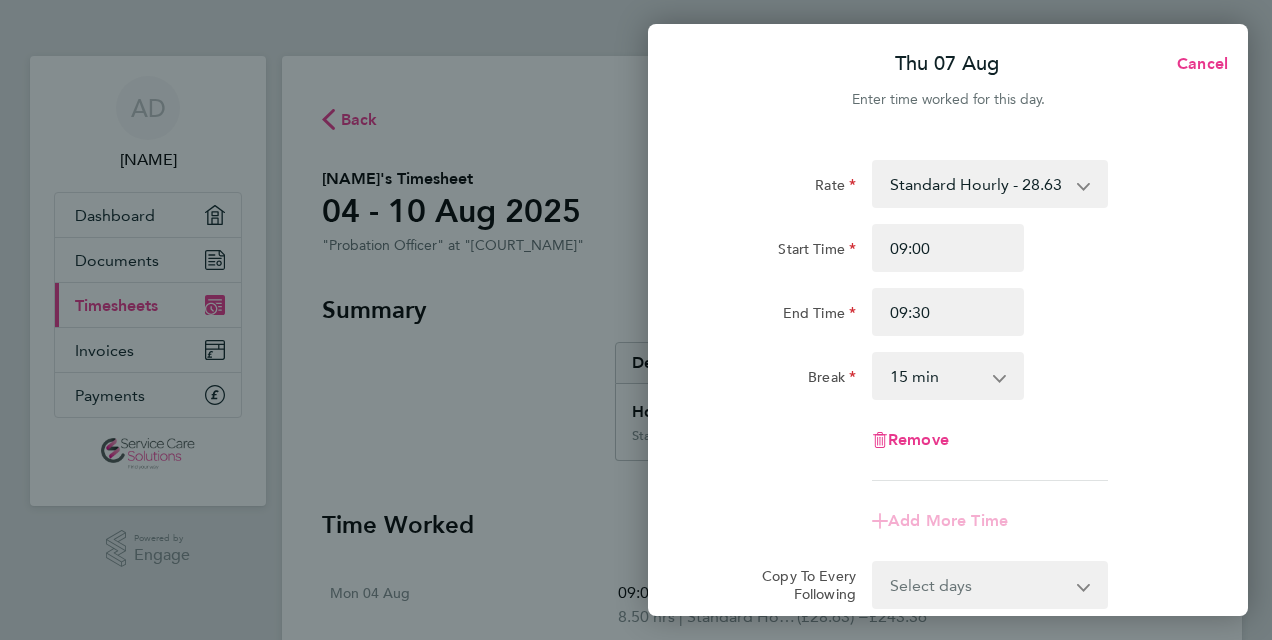 click on "0 min   15 min   30 min   45 min   60 min   75 min   90 min" at bounding box center (936, 376) 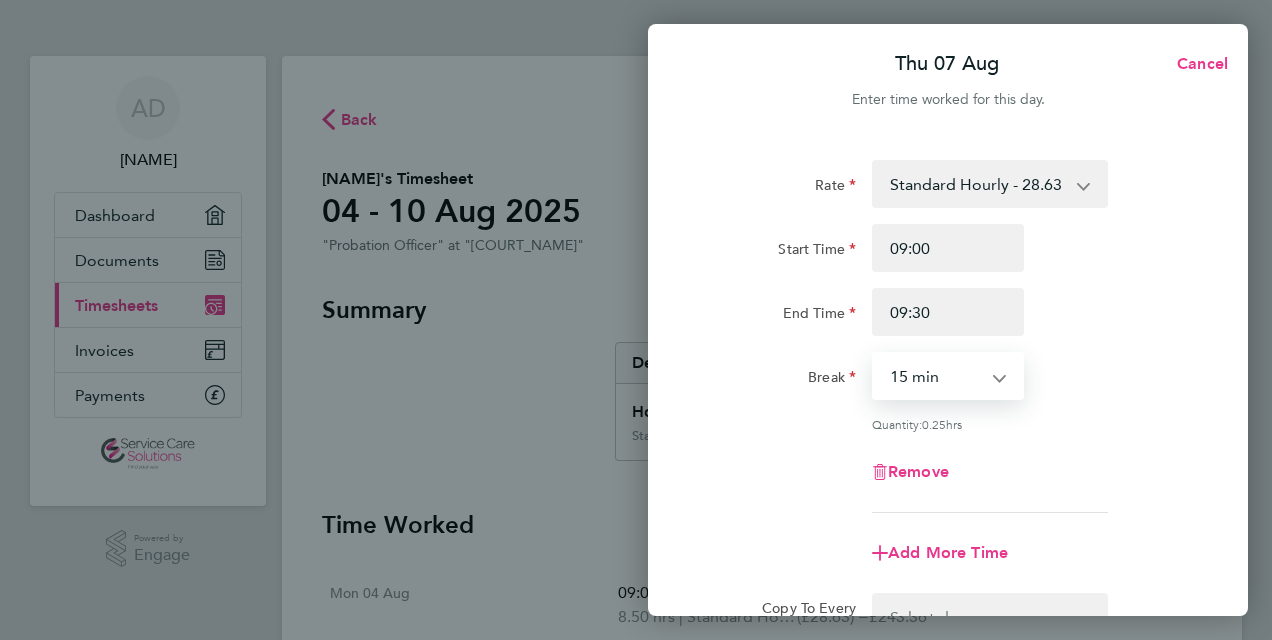 select on "0" 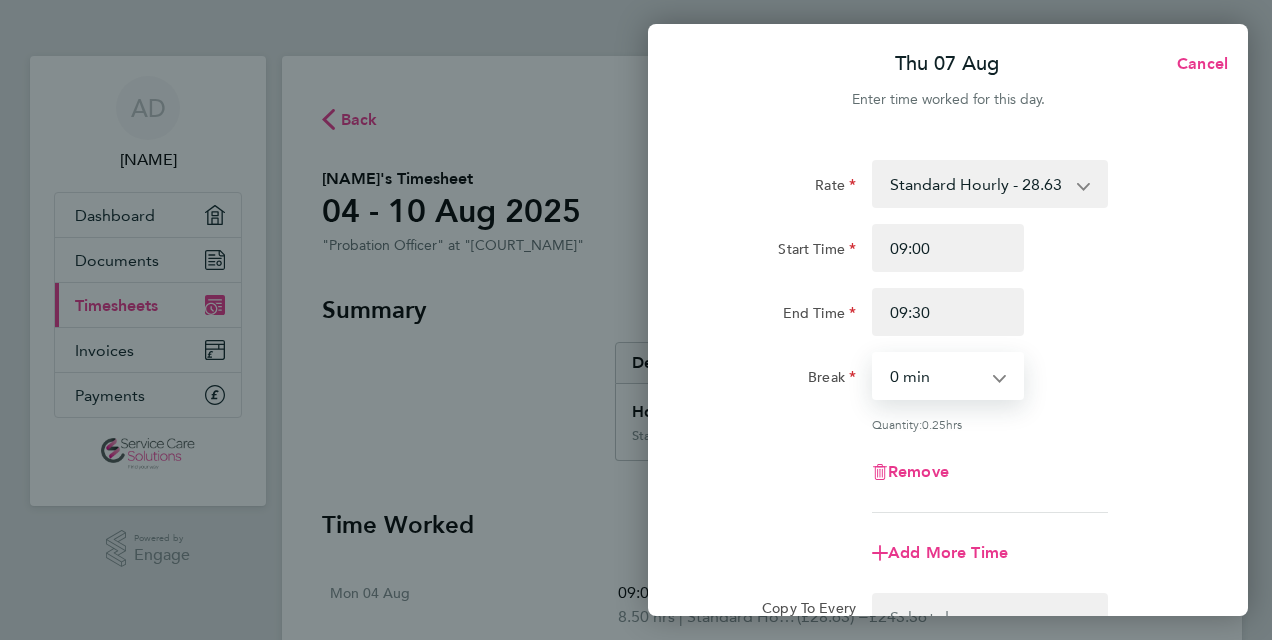 click on "0 min   15 min" at bounding box center (936, 376) 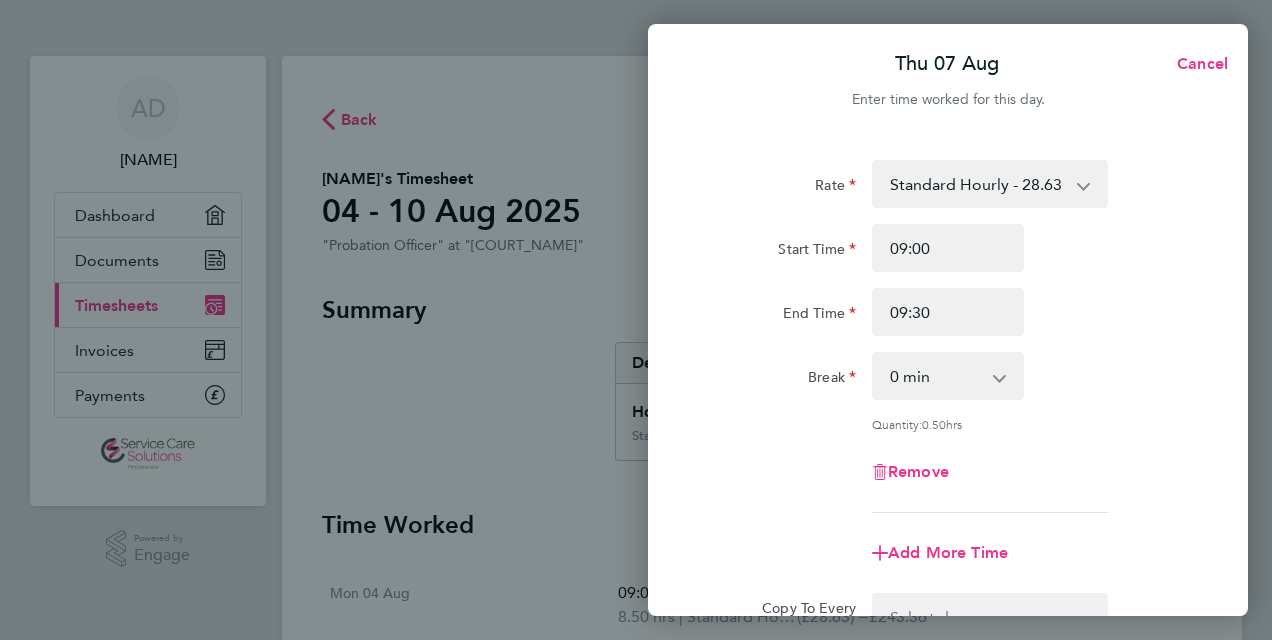 click on "Break" 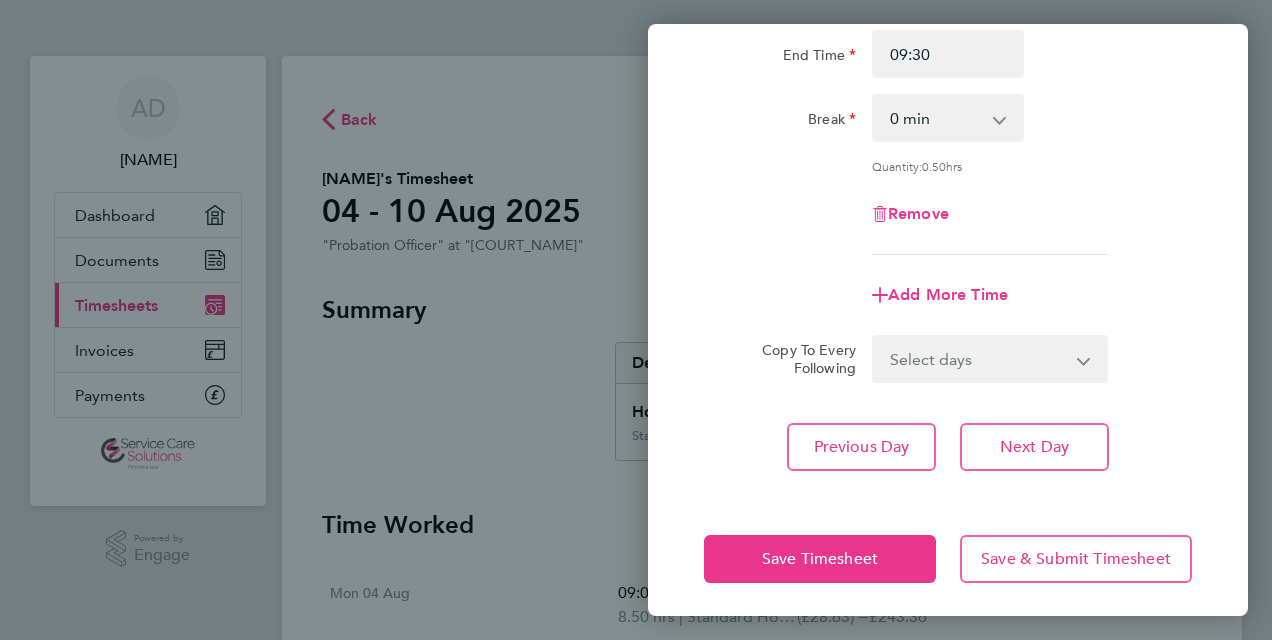 scroll, scrollTop: 263, scrollLeft: 0, axis: vertical 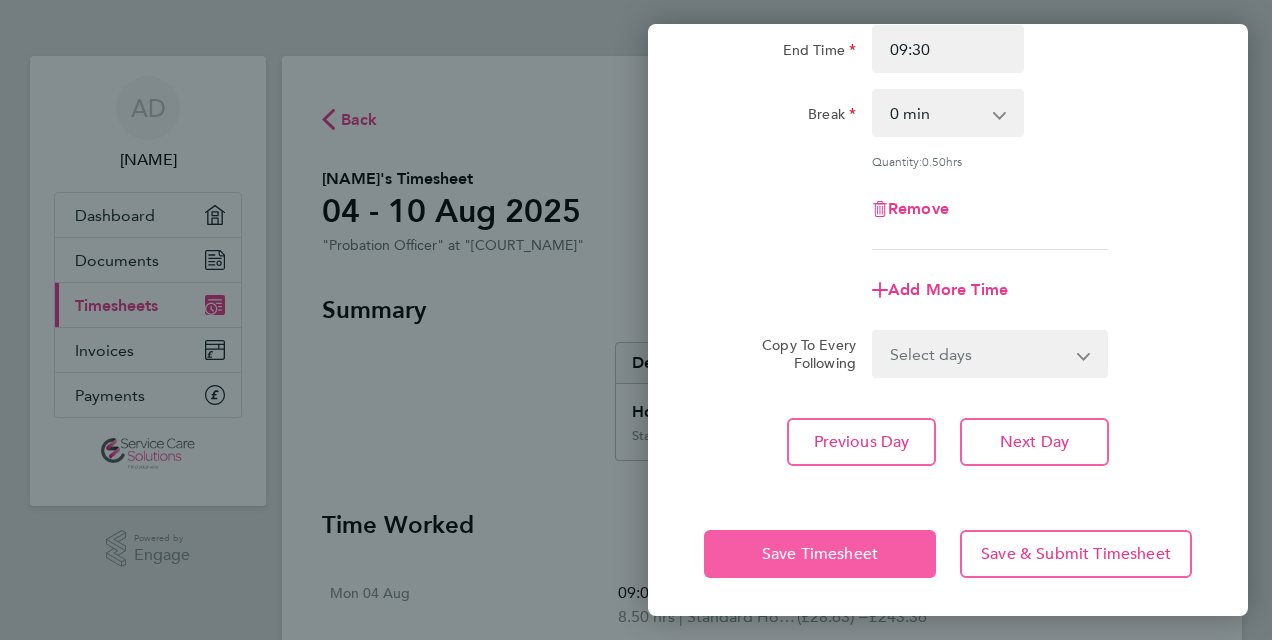 click on "Save Timesheet" 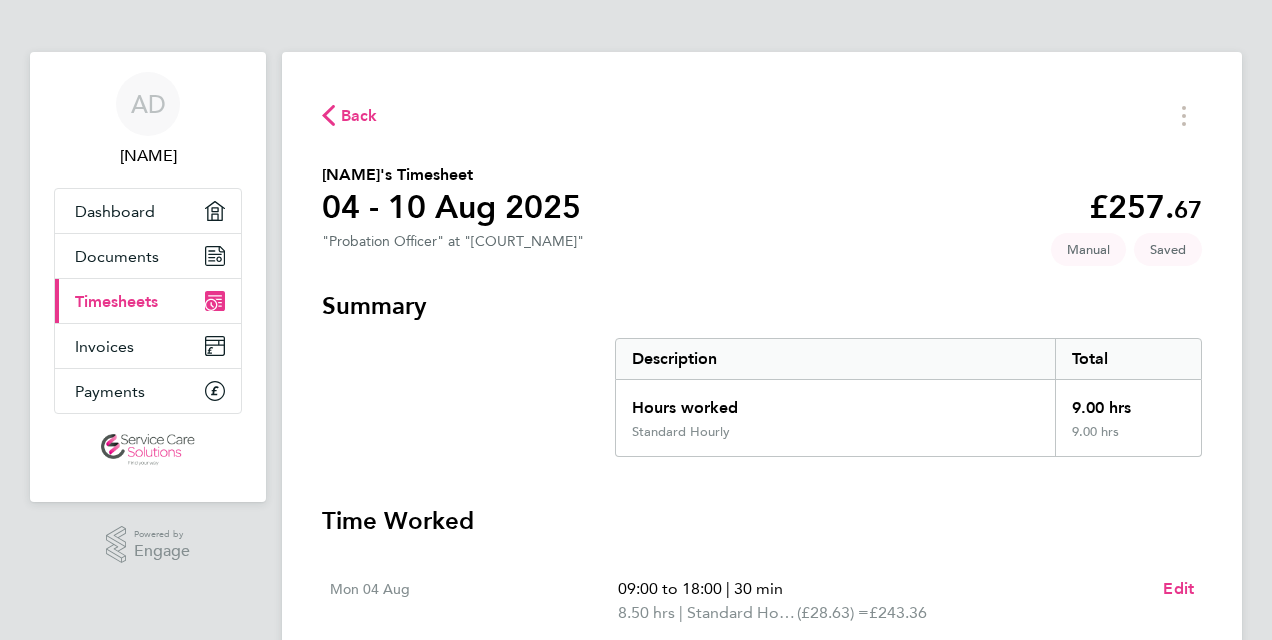 scroll, scrollTop: 0, scrollLeft: 0, axis: both 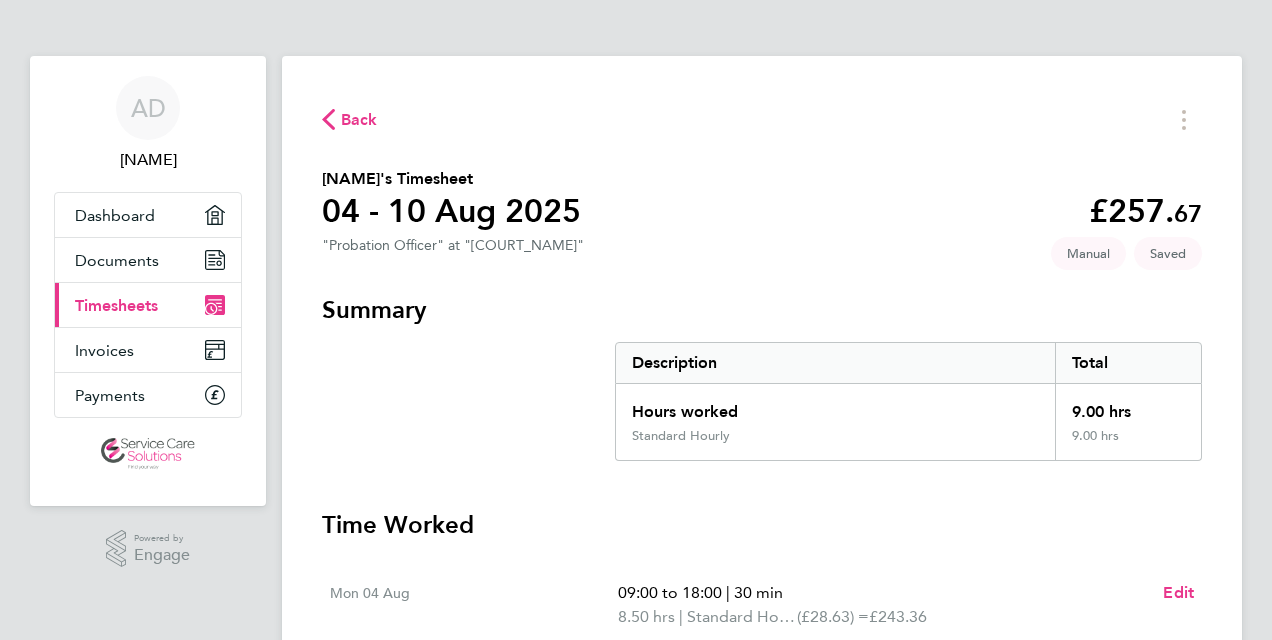 click on "Back" 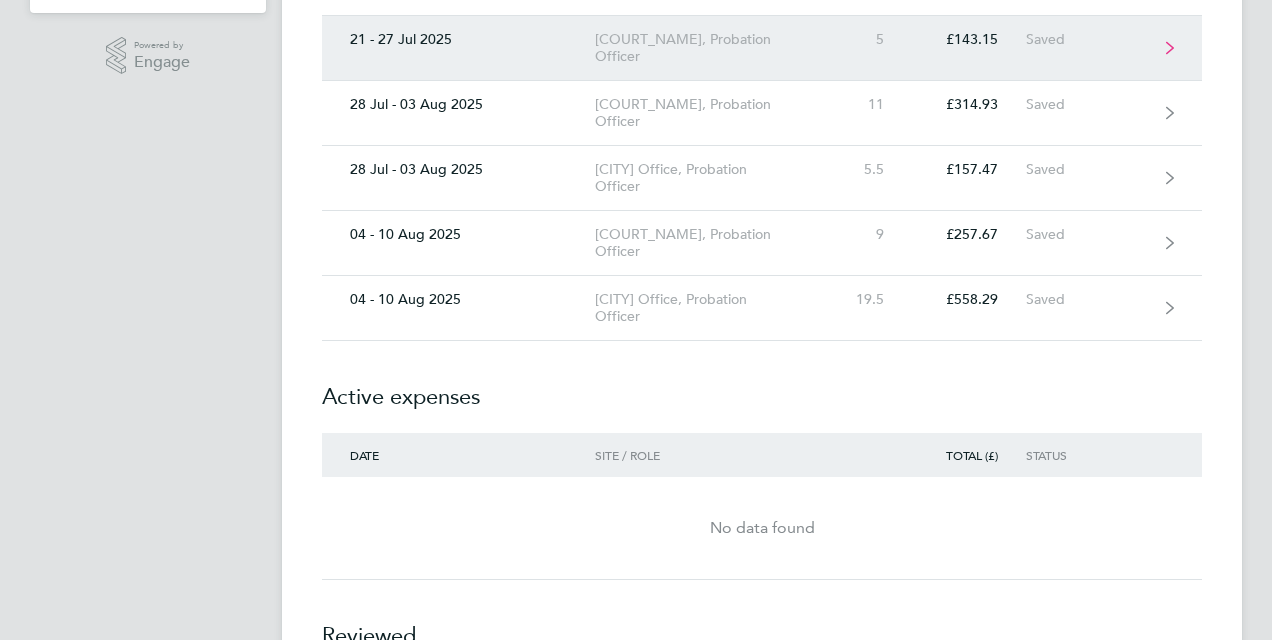 scroll, scrollTop: 494, scrollLeft: 0, axis: vertical 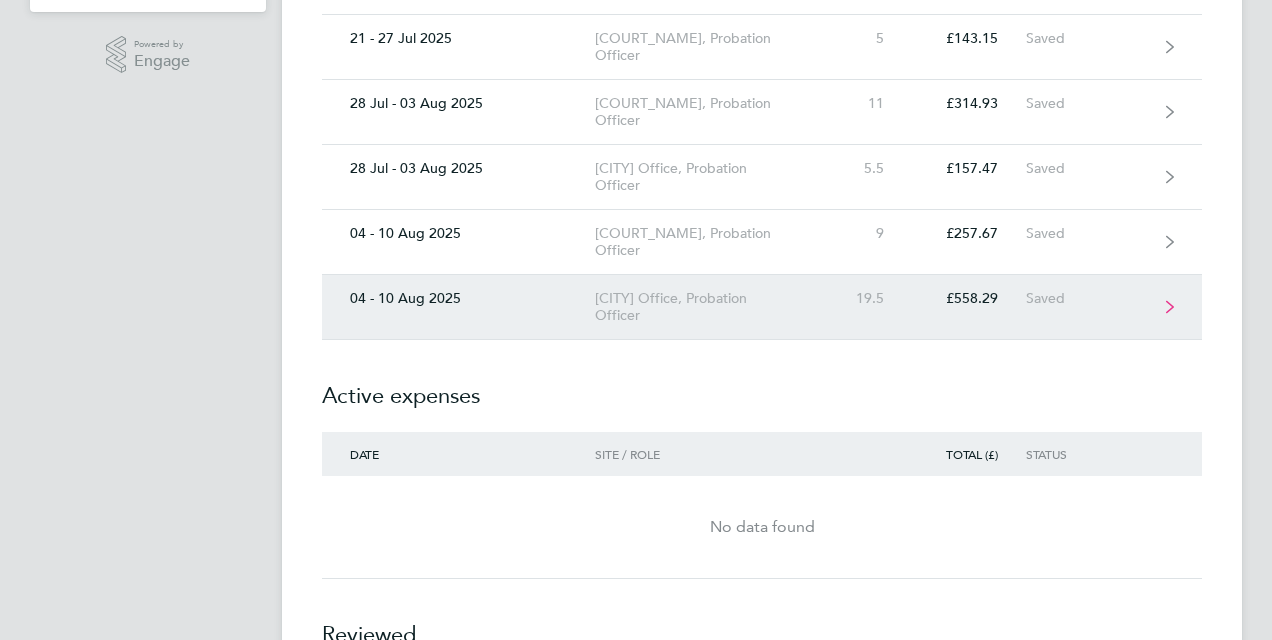 click on "[CITY] Office, Probation Officer" 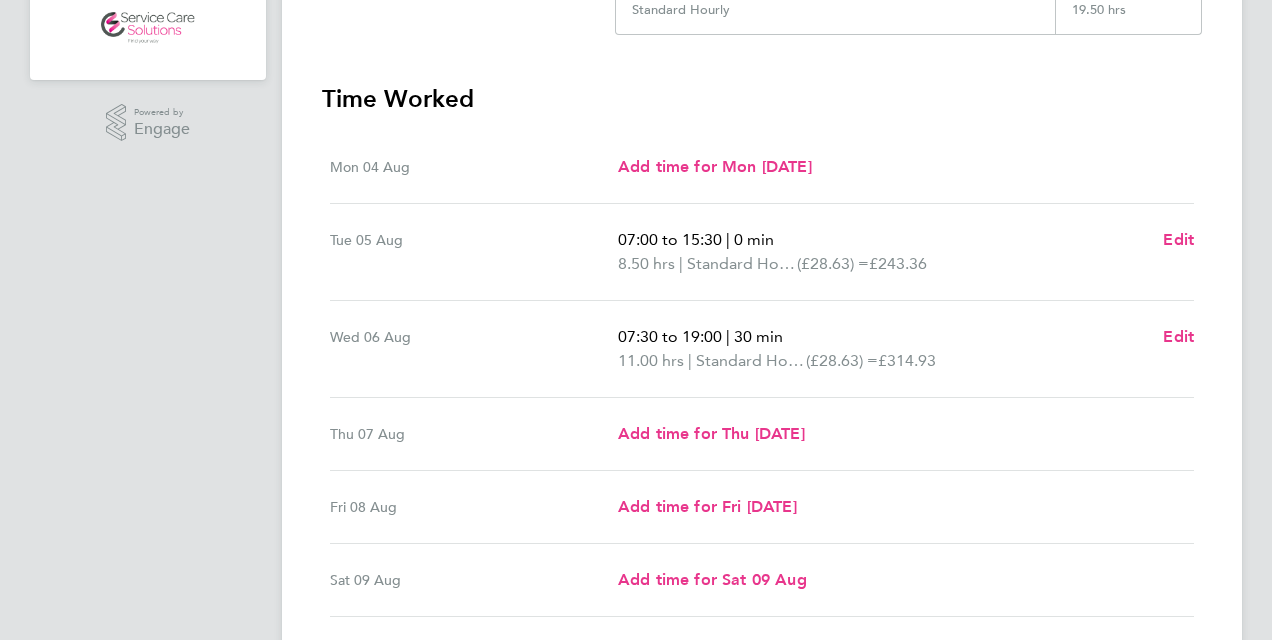 scroll, scrollTop: 500, scrollLeft: 0, axis: vertical 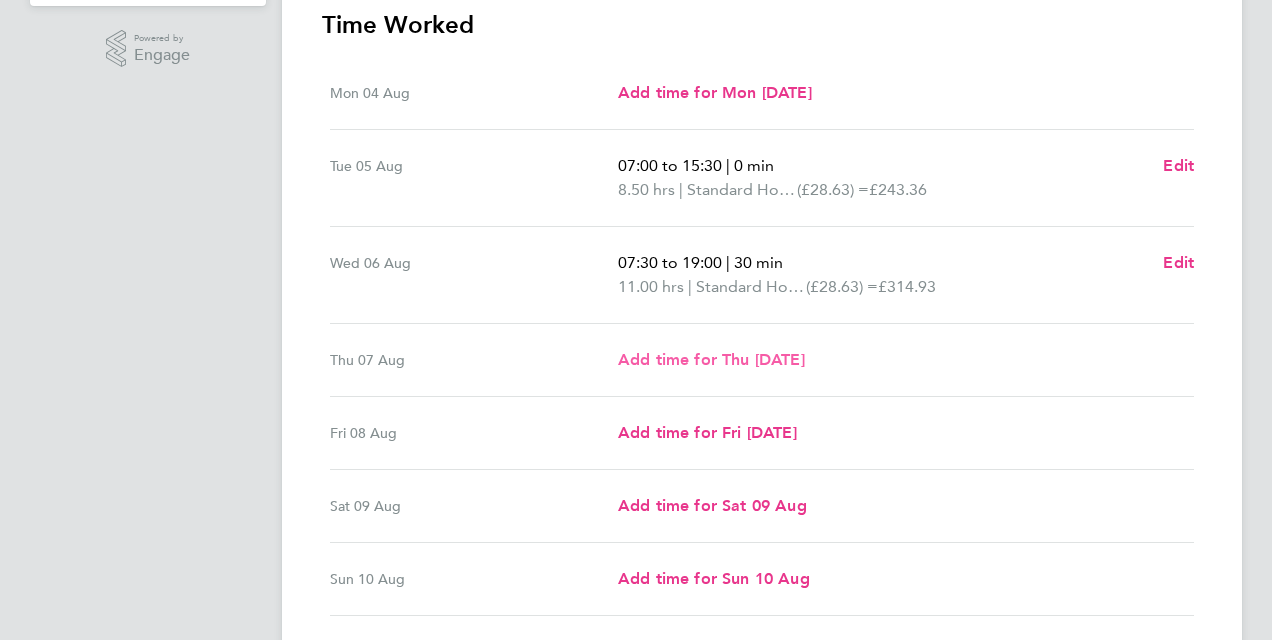 click on "Add time for Thu [DATE]" at bounding box center [711, 359] 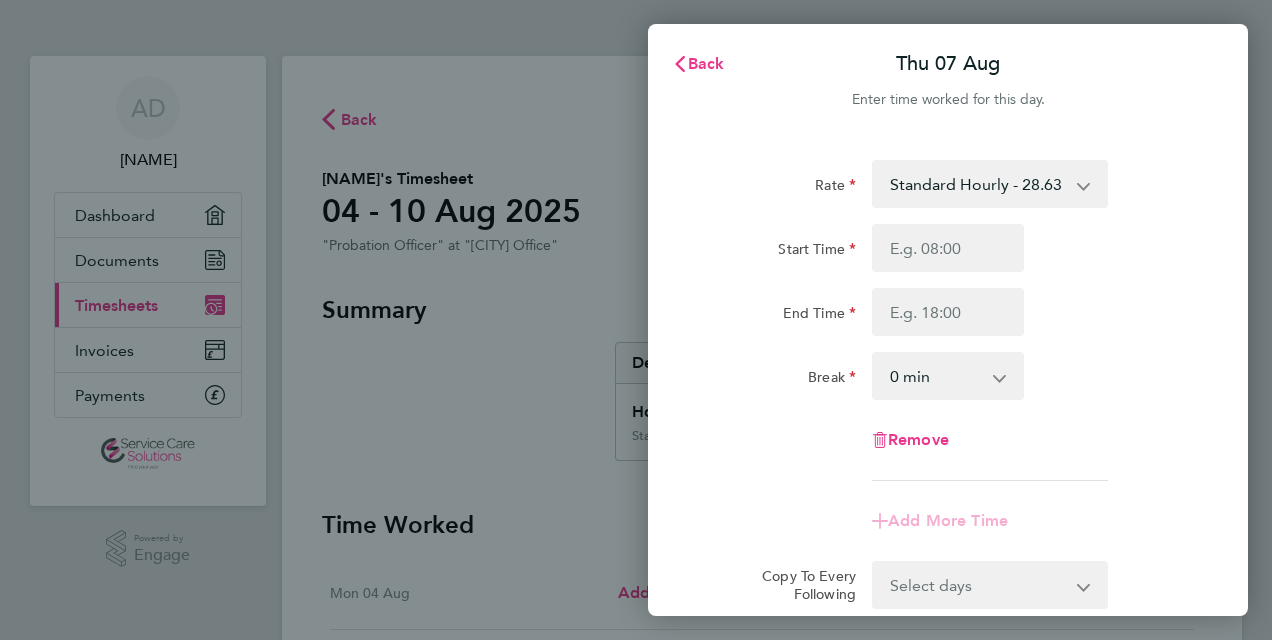 scroll, scrollTop: 0, scrollLeft: 0, axis: both 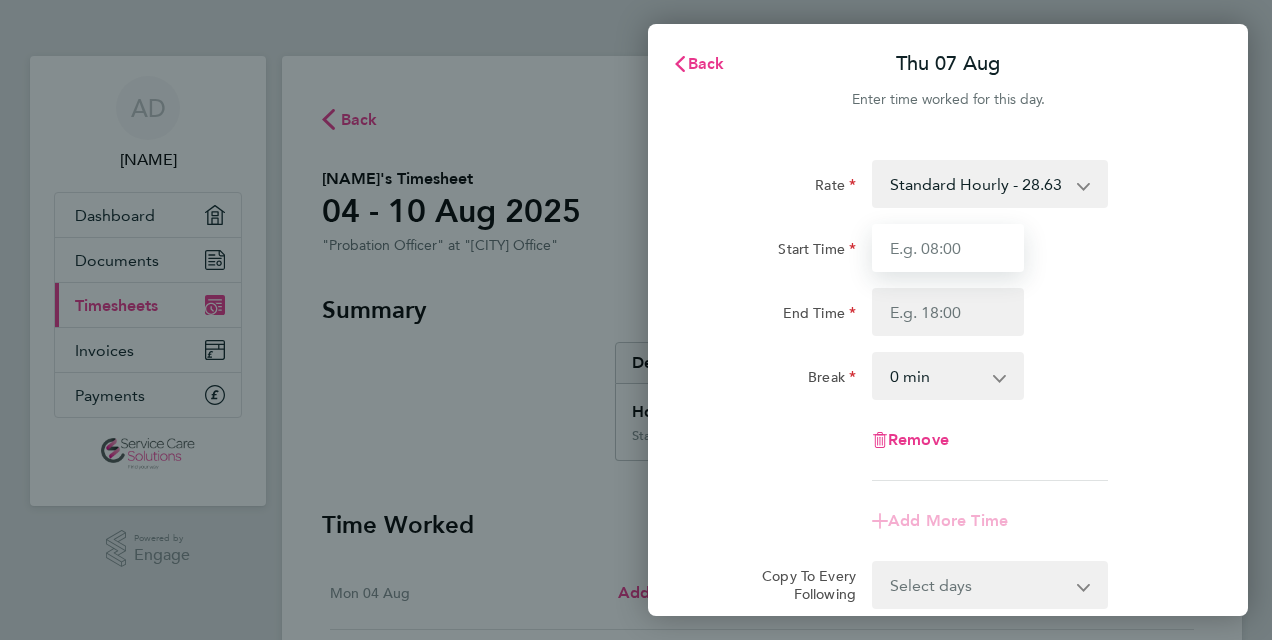 click on "Start Time" at bounding box center [948, 248] 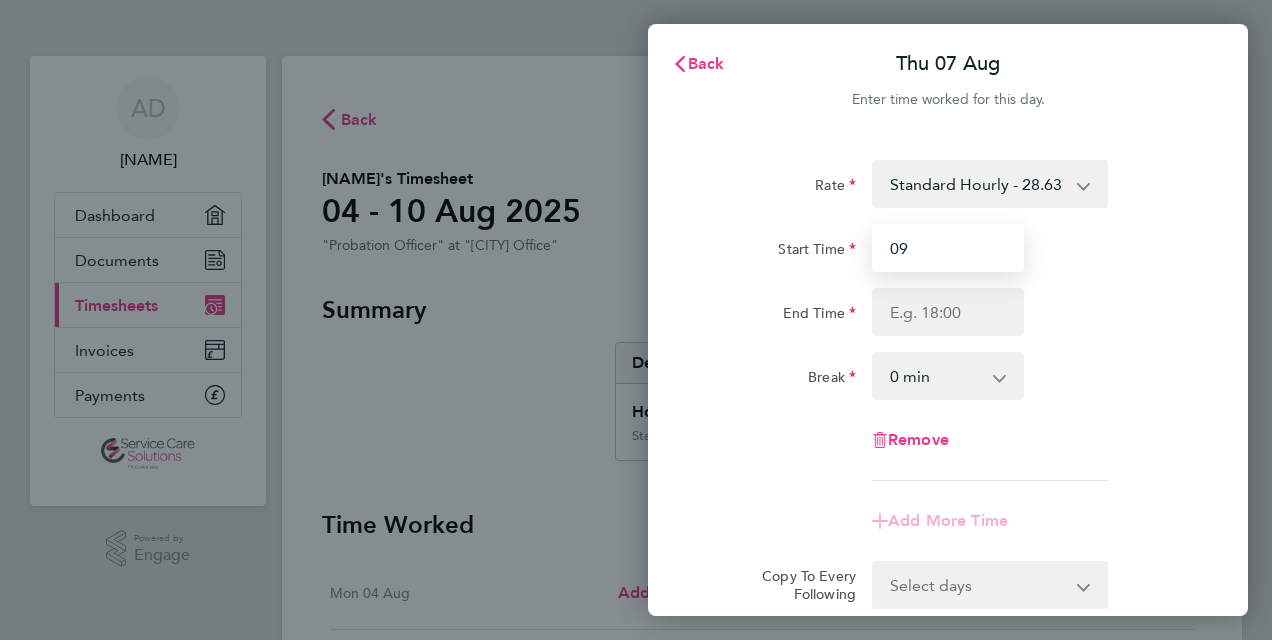 type on "09:30" 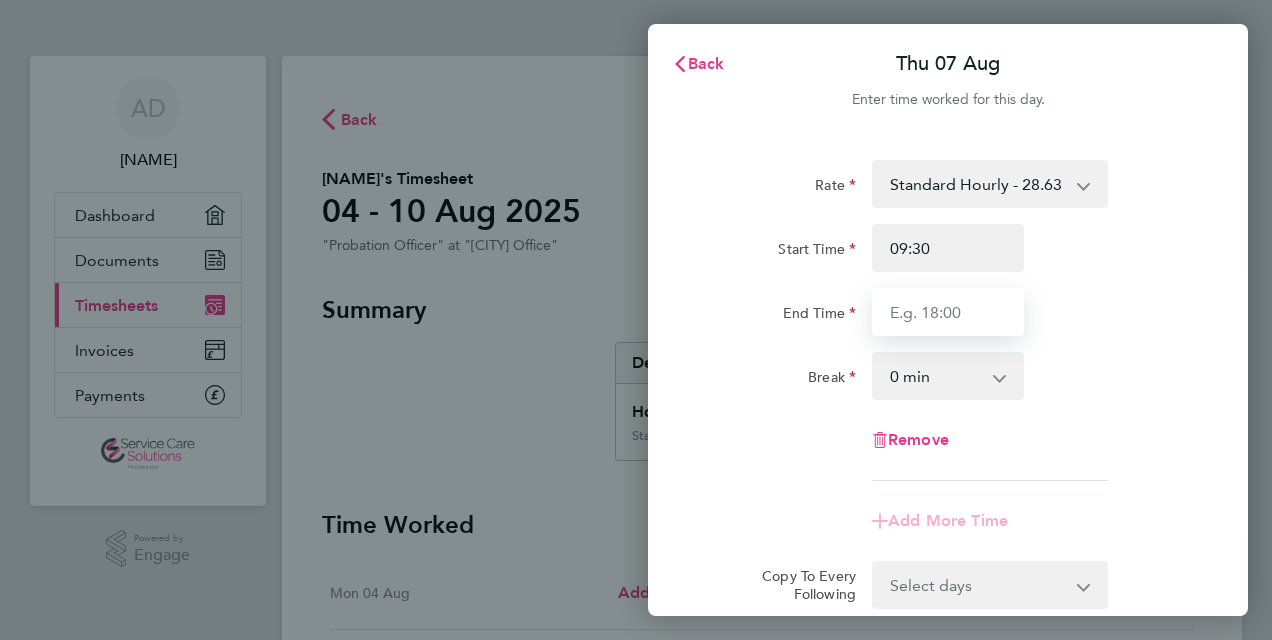 click on "End Time" at bounding box center (948, 312) 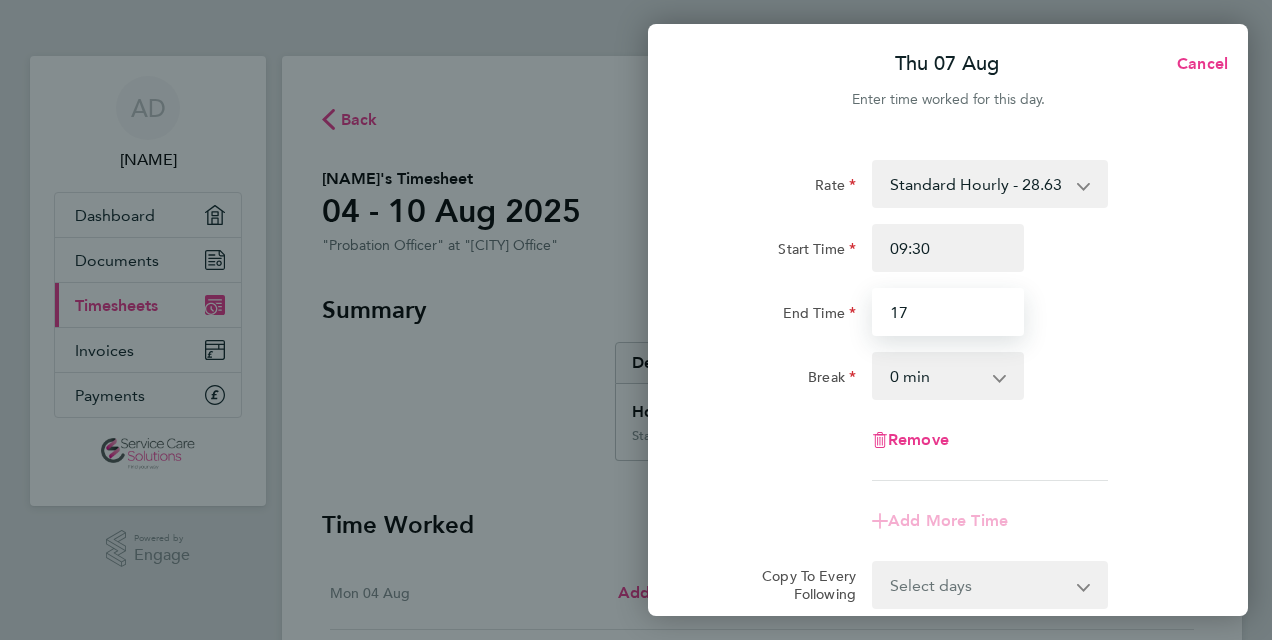 type on "17:00" 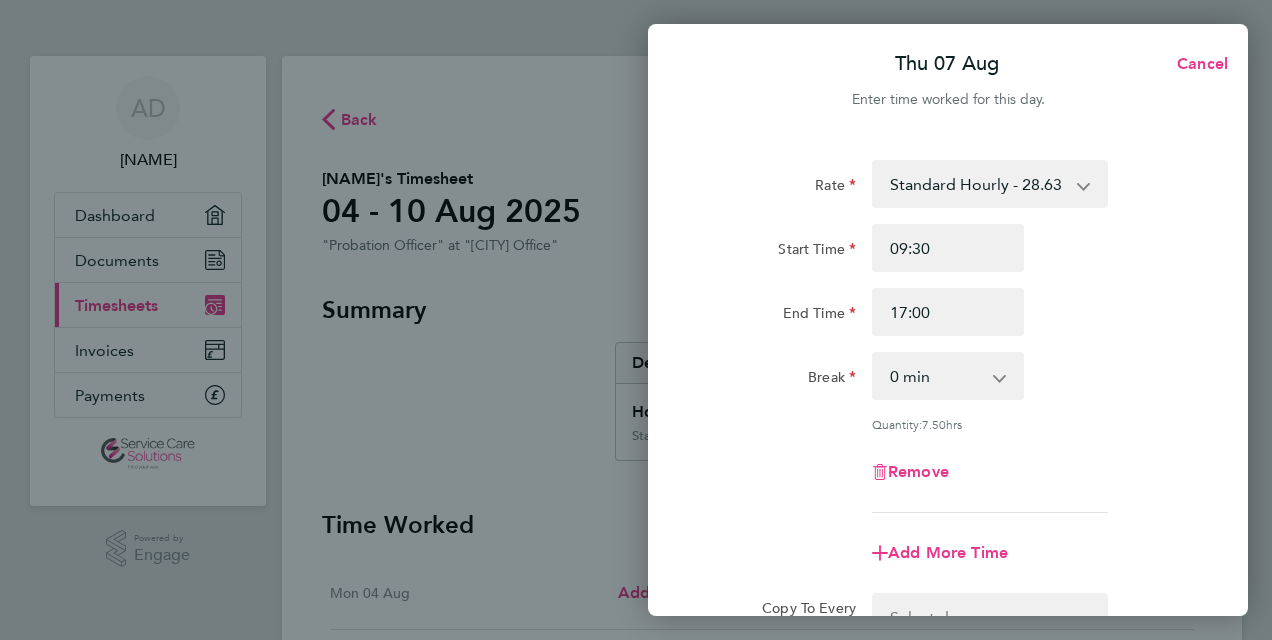 click on "Break" 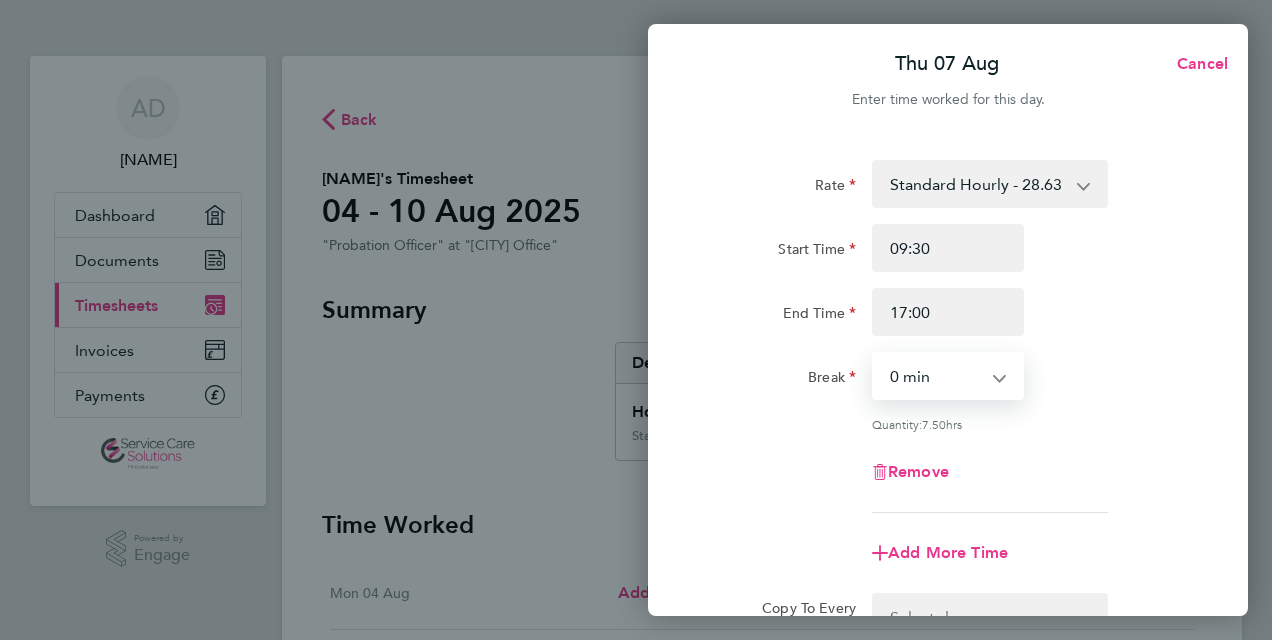 click on "0 min   15 min   30 min   45 min   60 min   75 min   90 min" at bounding box center [936, 376] 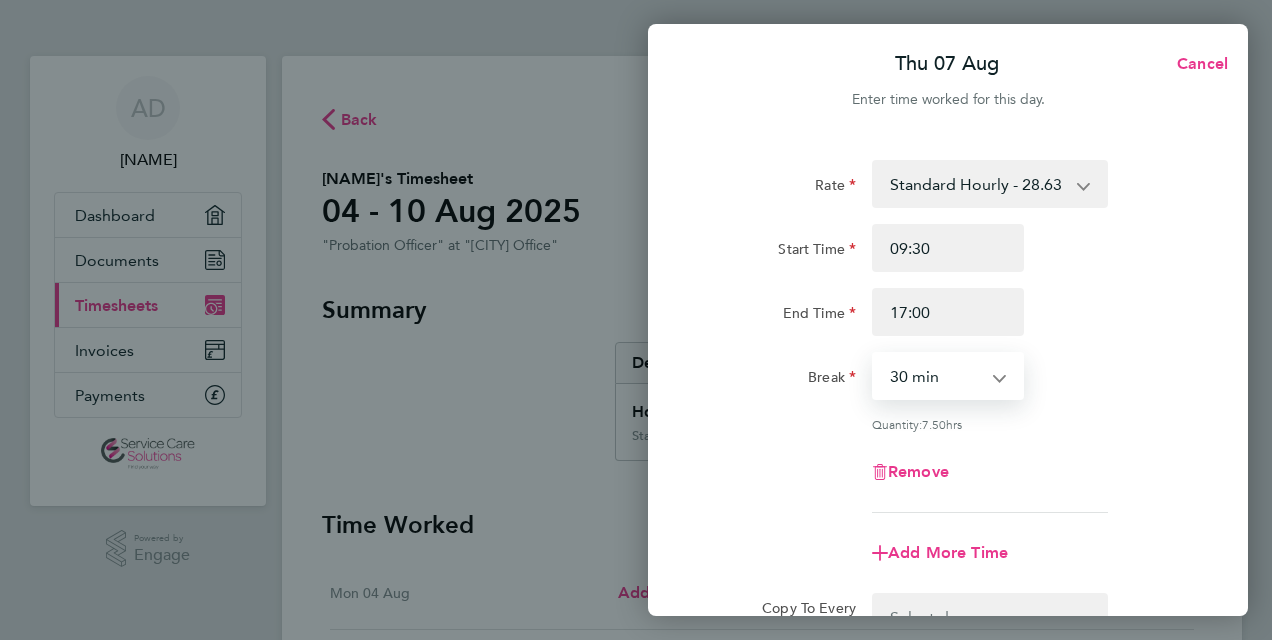 click on "0 min   15 min   30 min   45 min   60 min   75 min   90 min" at bounding box center [936, 376] 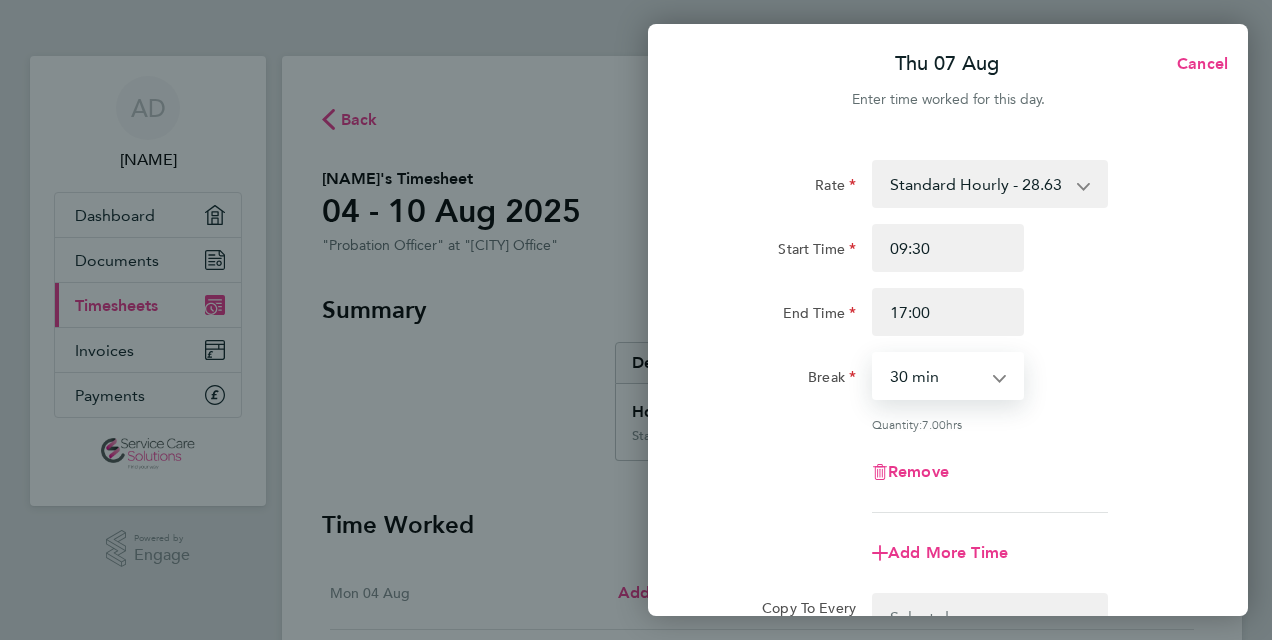 click on "0 min   15 min   30 min   45 min   60 min   75 min   90 min" at bounding box center (936, 376) 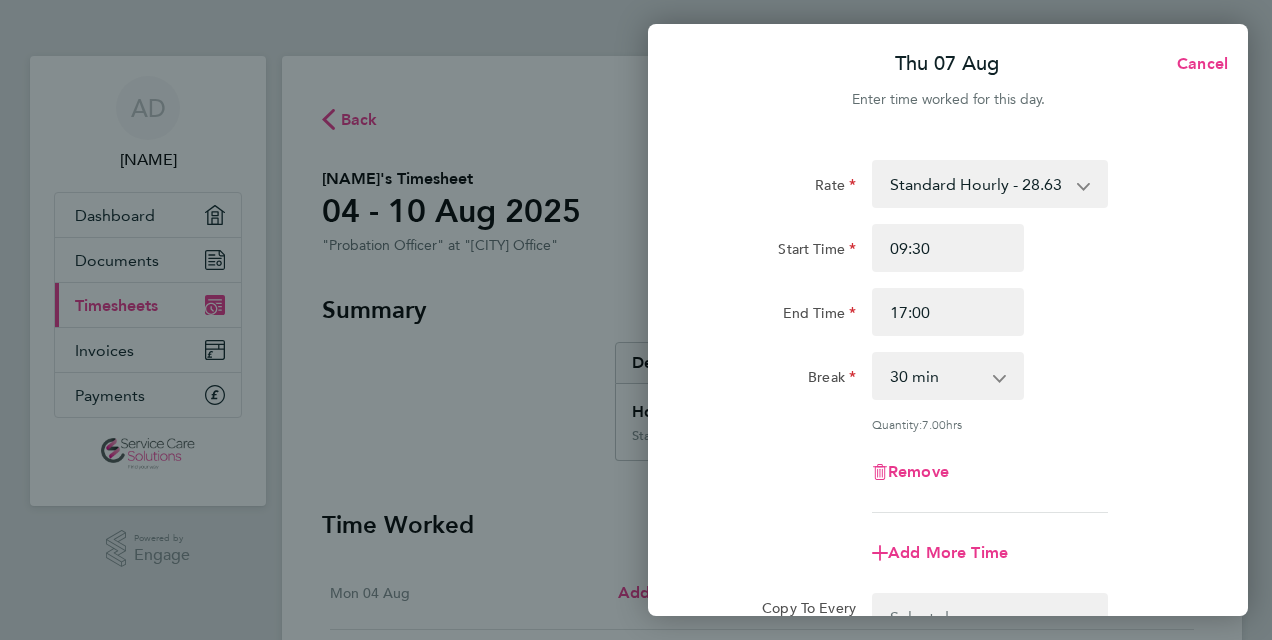 click on "Rate  Standard Hourly - 28.63
Start Time 09:30 End Time 17:00 Break  0 min   15 min   30 min   45 min   60 min   75 min   90 min
Quantity:  7.00  hrs
Remove" 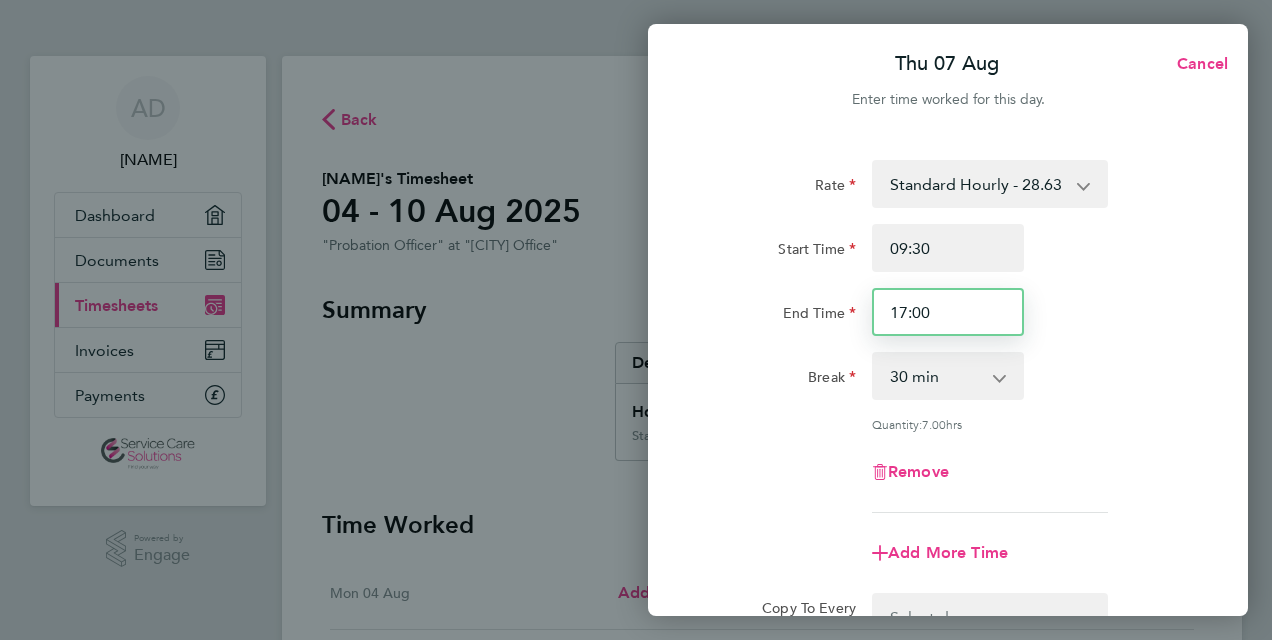 click on "17:00" at bounding box center (948, 312) 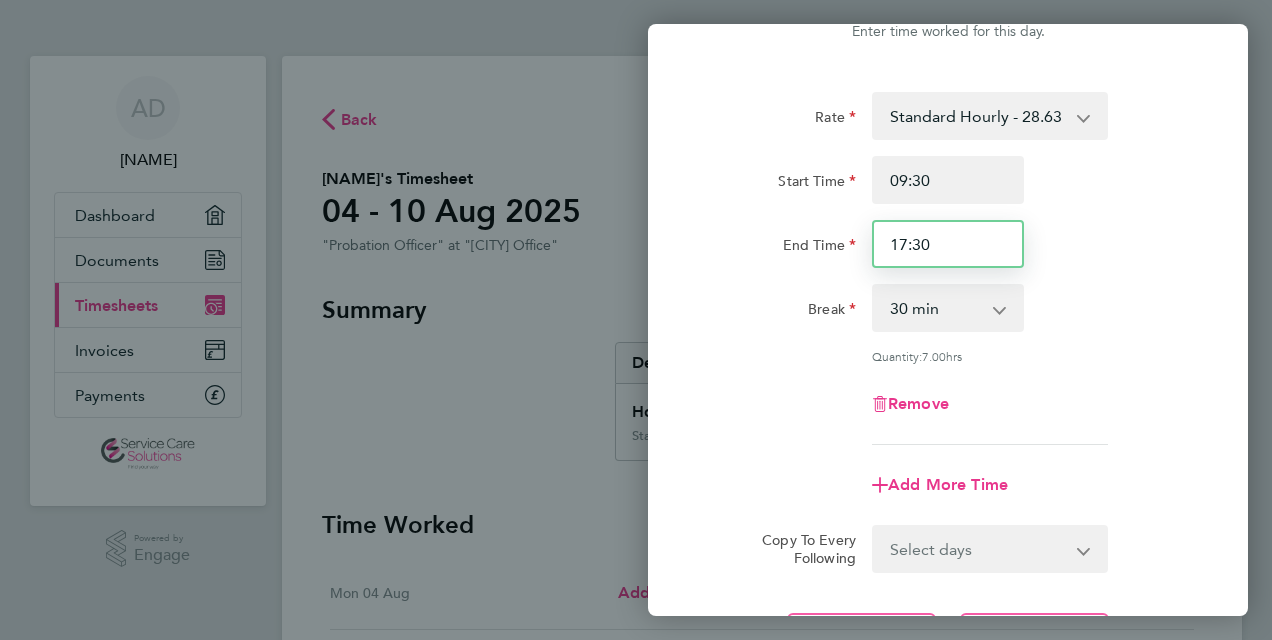type on "17:30" 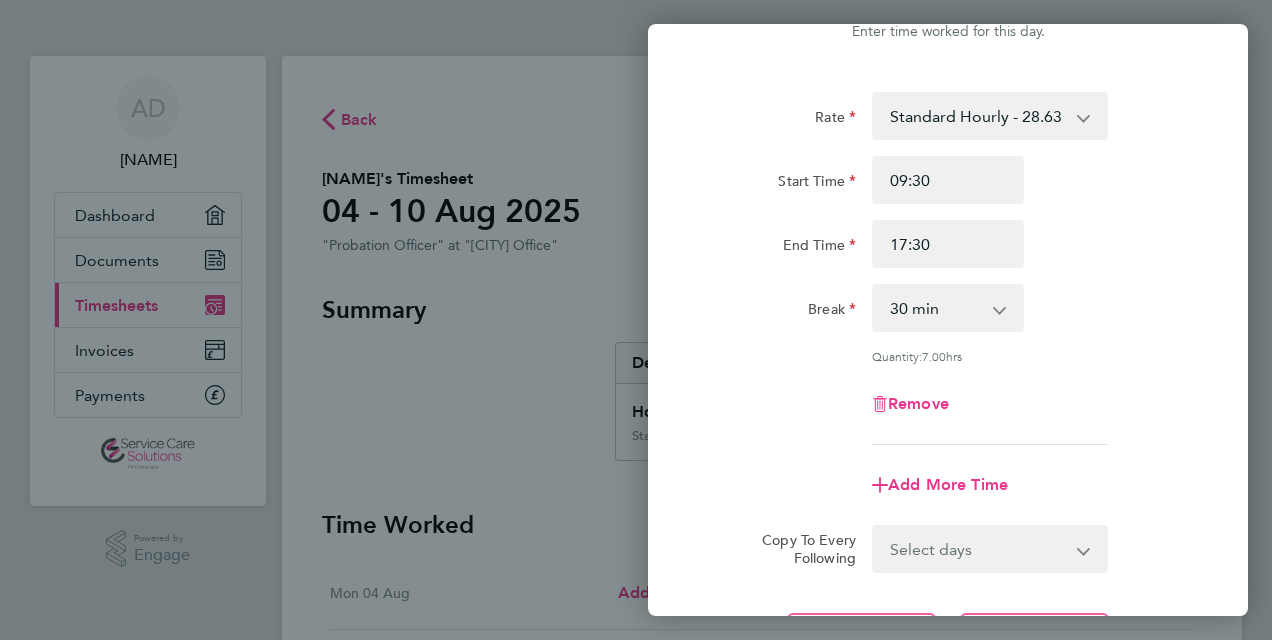 scroll, scrollTop: 100, scrollLeft: 0, axis: vertical 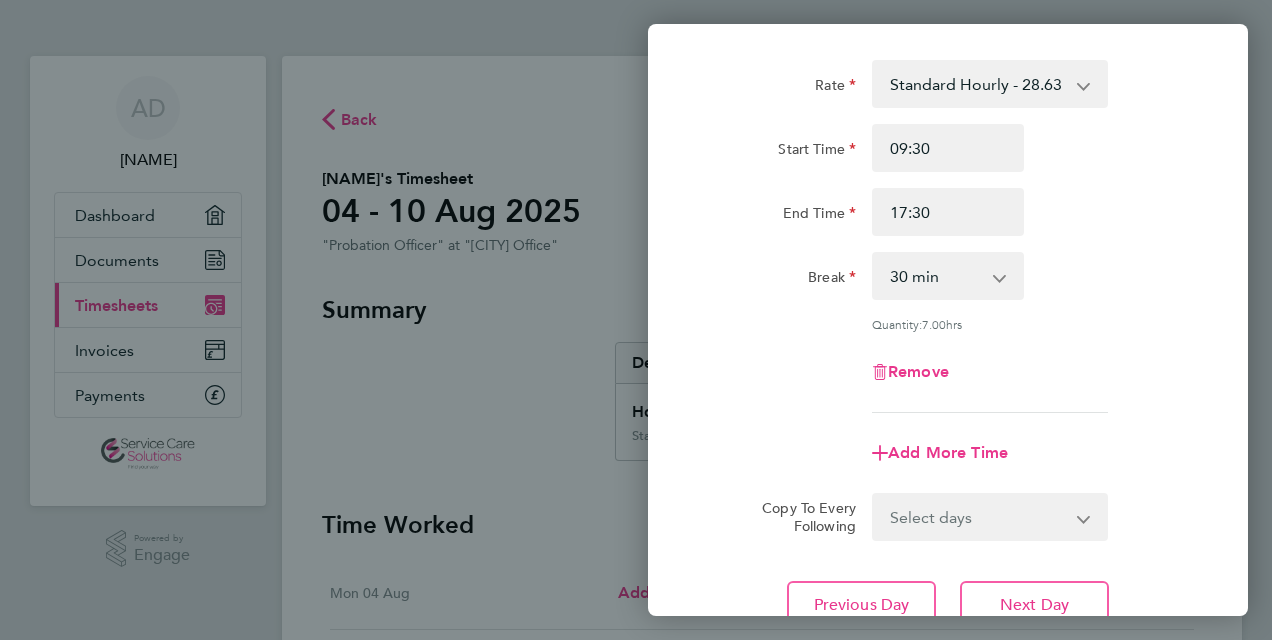 click on "Rate  Standard Hourly - 28.63
Start Time 09:30 End Time 17:30 Break  0 min   15 min   30 min   45 min   60 min   75 min   90 min
Quantity:  7.00  hrs
Remove" 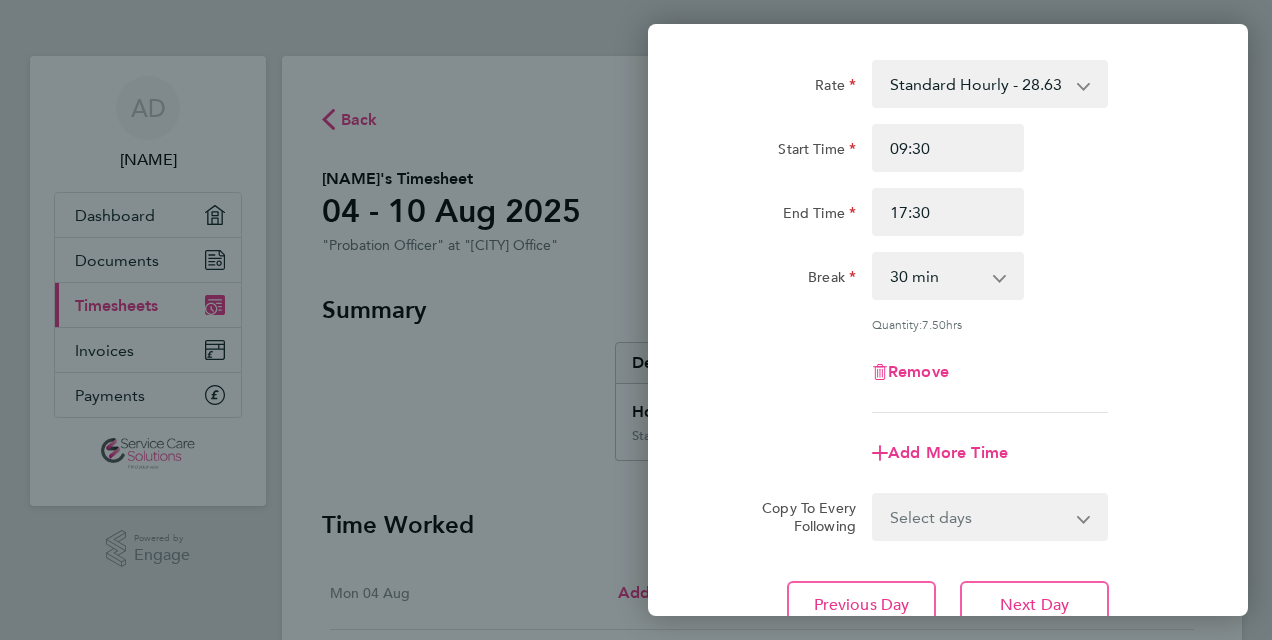 click on "Thu [DATE]  Cancel  Enter time worked for this day.  Rate  Standard Hourly - 28.63
Start Time 09:30 End Time 17:30 Break  0 min   15 min   30 min   45 min   60 min   75 min   90 min
Quantity:  7.50  hrs
Remove
Add More Time  Copy To Every Following  Select days   Day   Weekend (Sat-Sun)   Friday   Saturday   Sunday
Previous Day   Next Day   Save Timesheet   Save & Submit Timesheet" 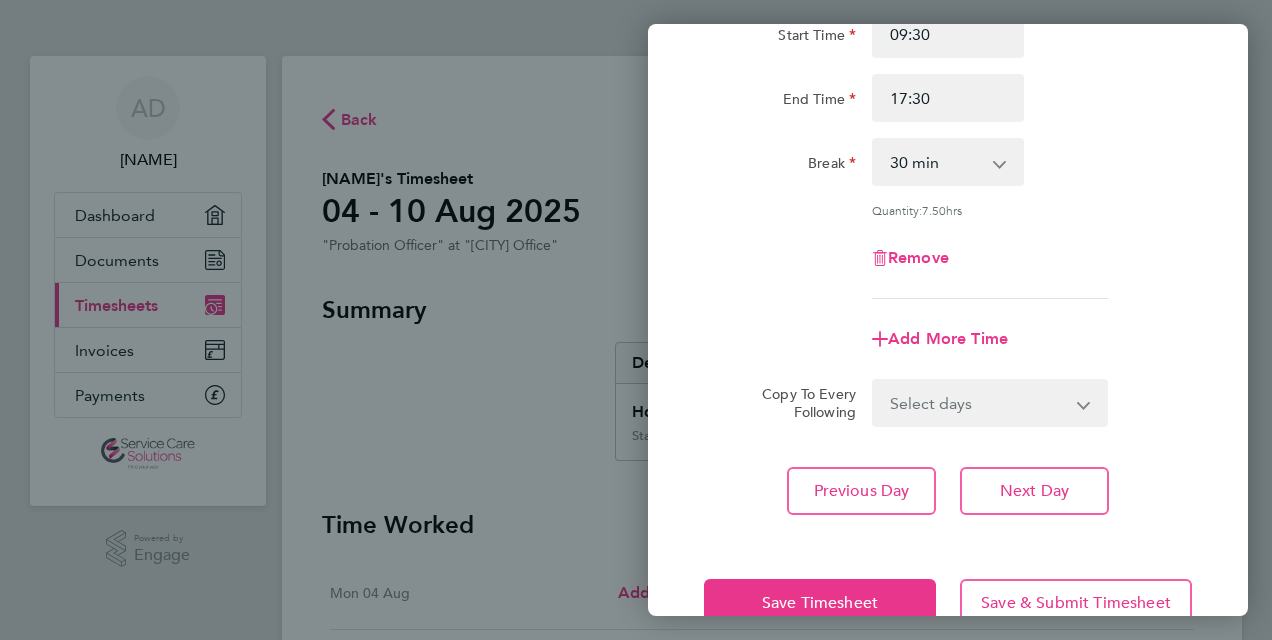 scroll, scrollTop: 263, scrollLeft: 0, axis: vertical 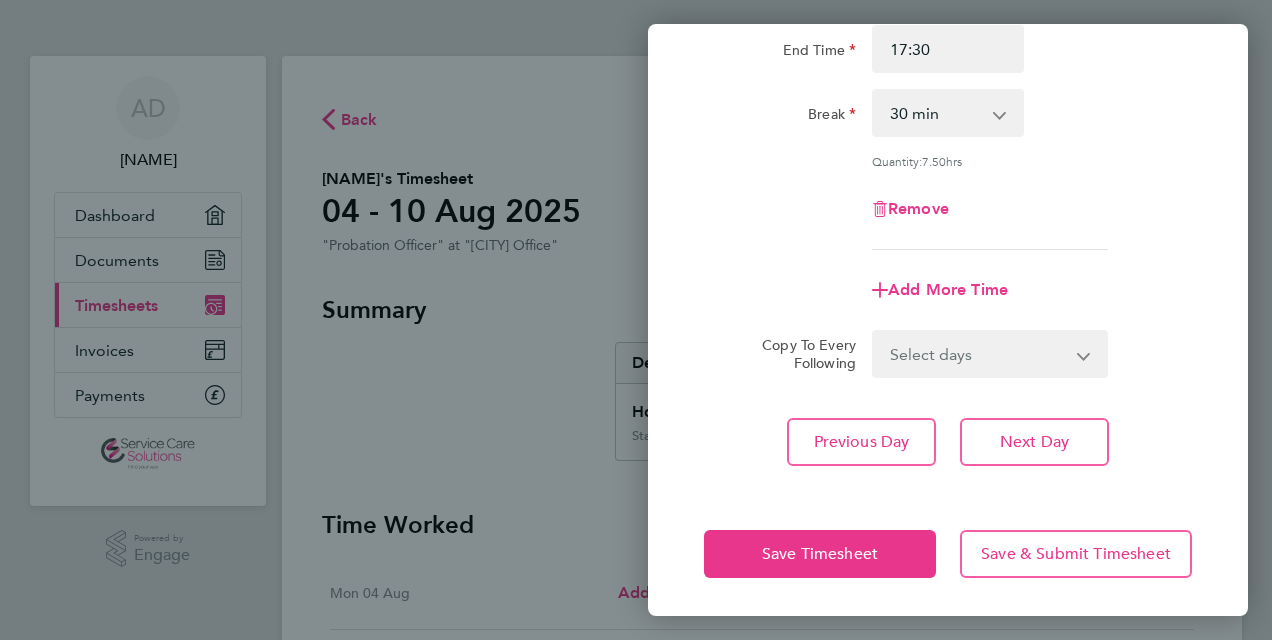 click on "Thu [DATE]  Cancel  Enter time worked for this day.  Rate  Standard Hourly - 28.63
Start Time 09:30 End Time 17:30 Break  0 min   15 min   30 min   45 min   60 min   75 min   90 min
Quantity:  7.50  hrs
Remove
Add More Time  Copy To Every Following  Select days   Day   Weekend (Sat-Sun)   Friday   Saturday   Sunday
Previous Day   Next Day   Save Timesheet   Save & Submit Timesheet" 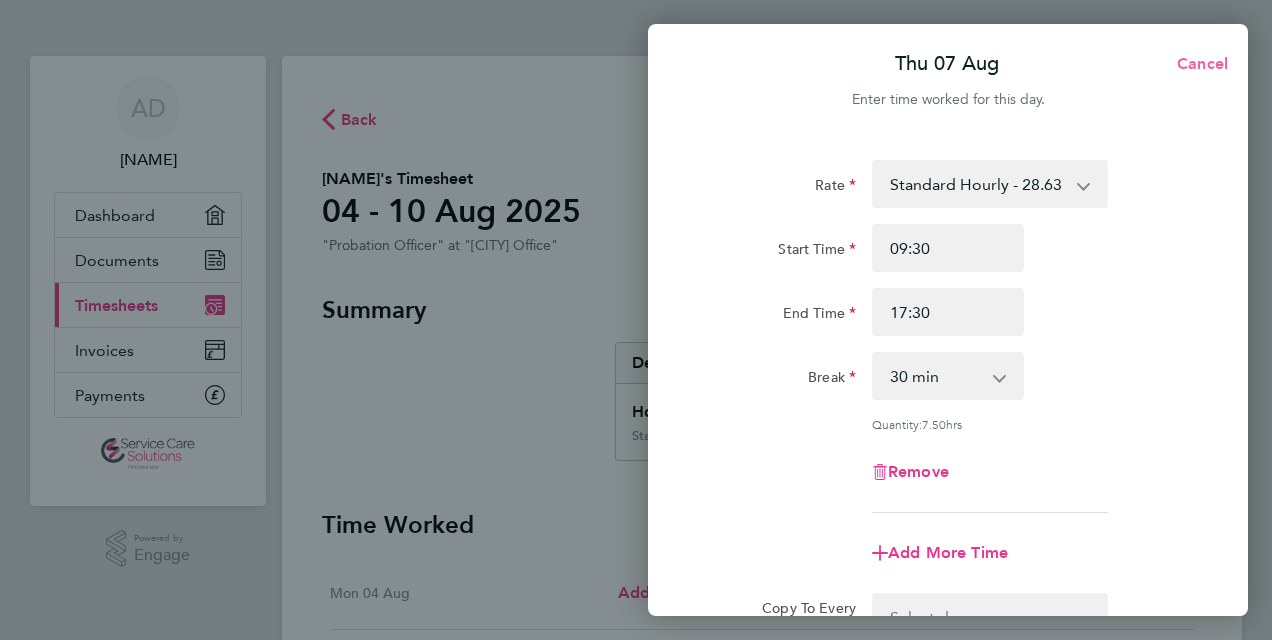 click on "Cancel" 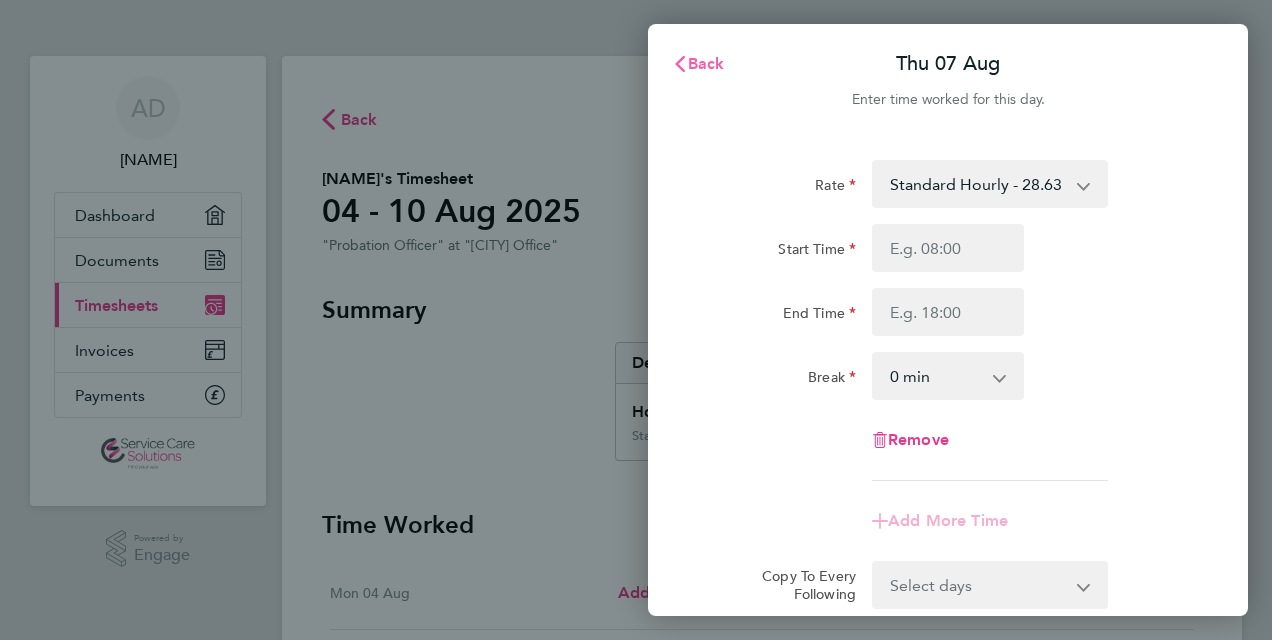 click 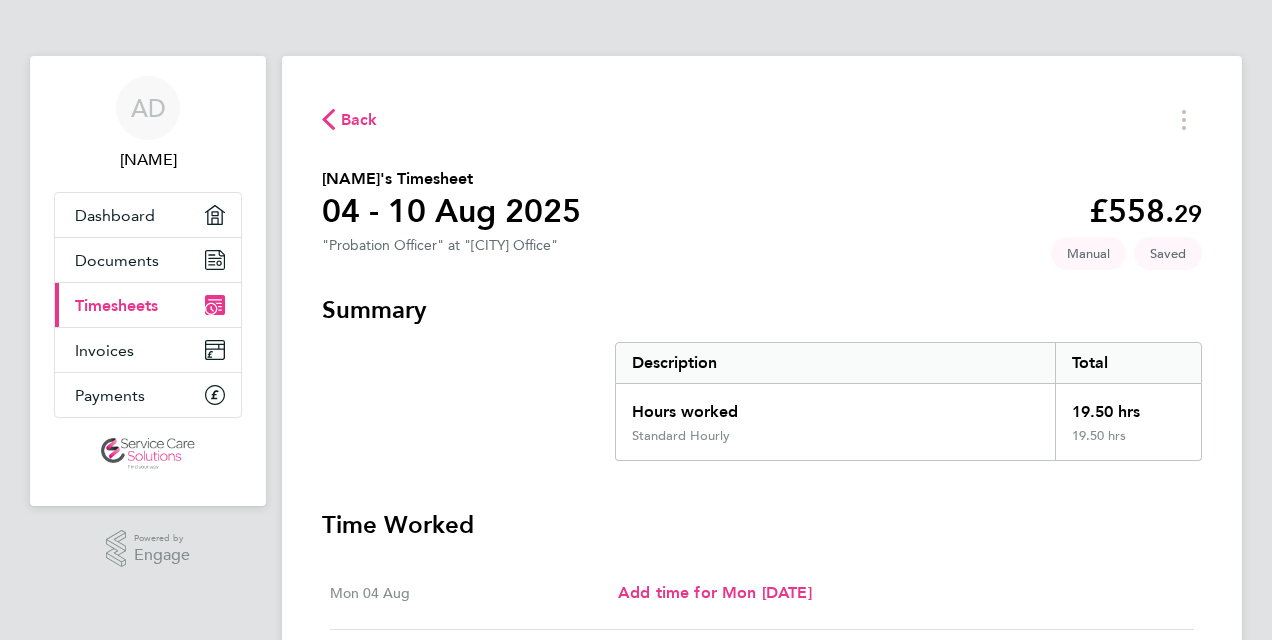 click on "Back" 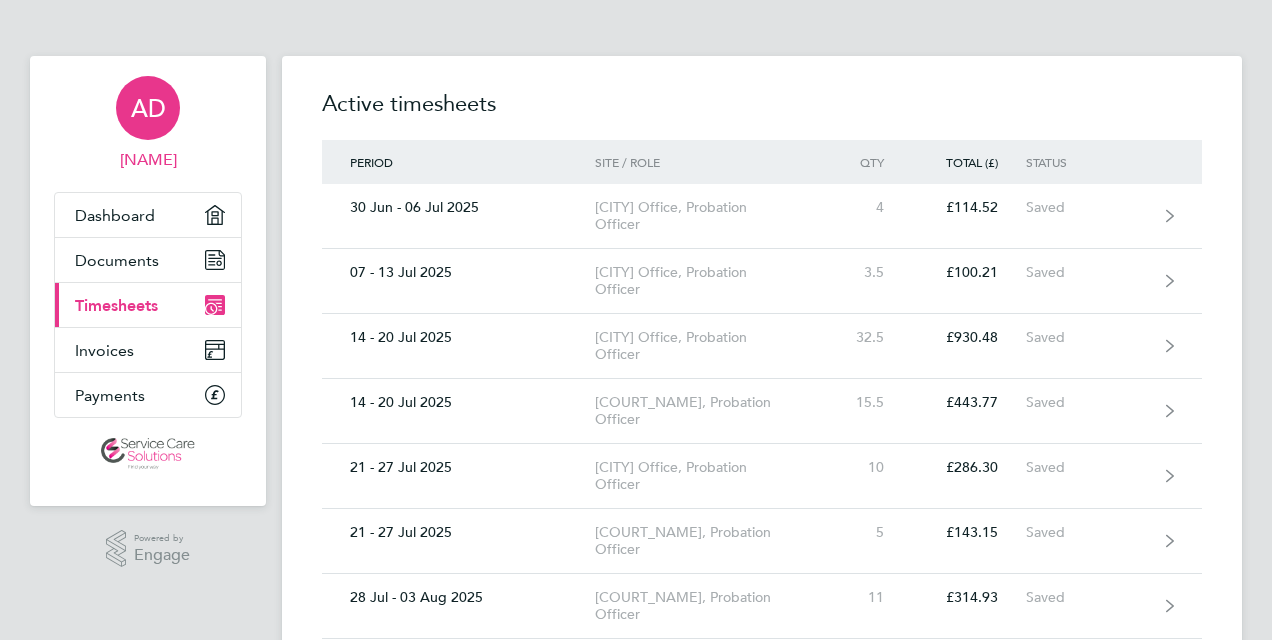 scroll, scrollTop: 124, scrollLeft: 0, axis: vertical 